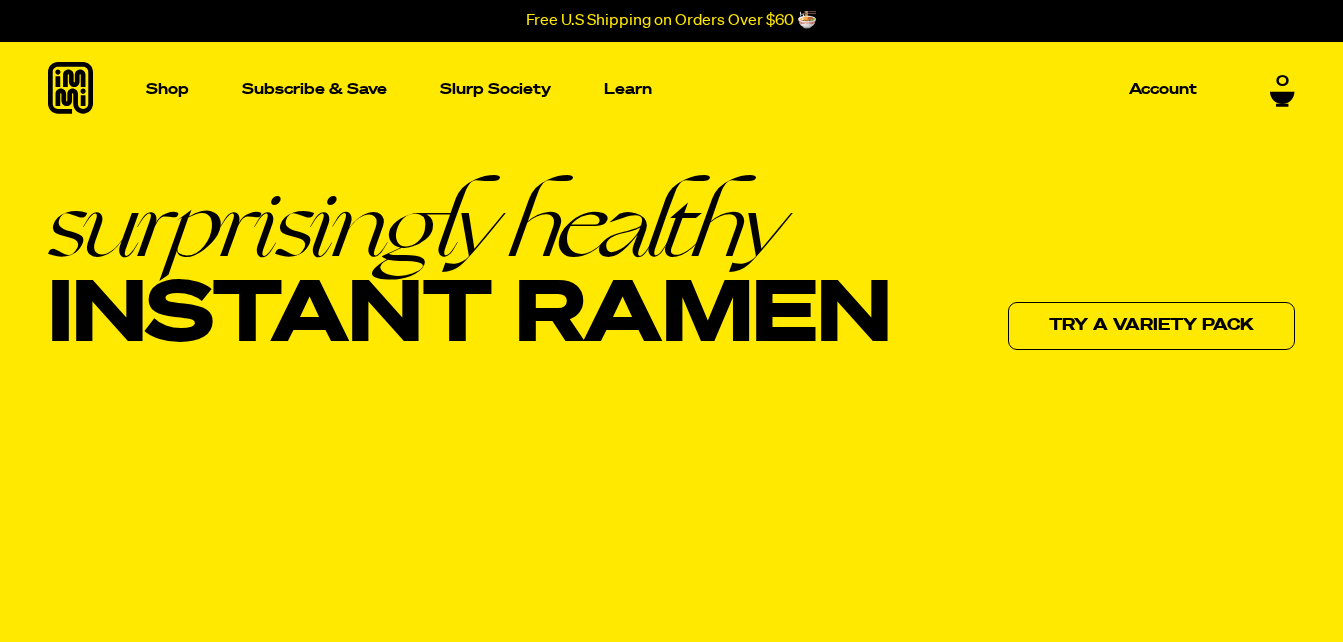 scroll, scrollTop: 0, scrollLeft: 0, axis: both 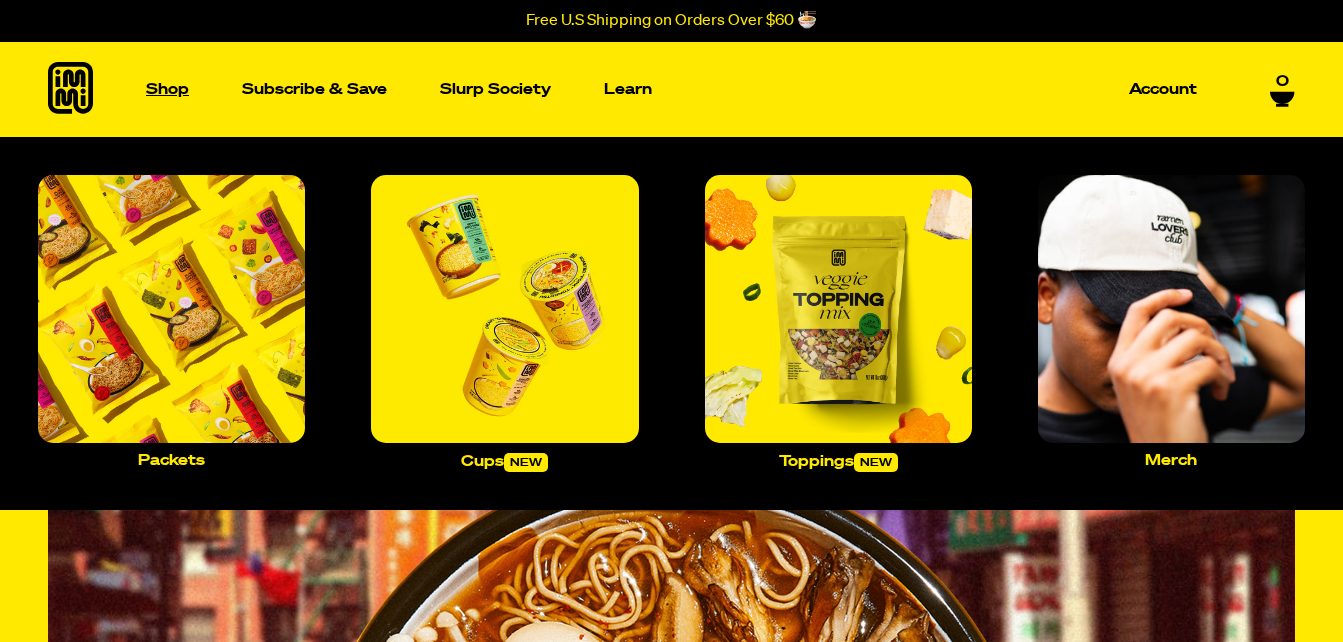 click on "Shop" at bounding box center (167, 89) 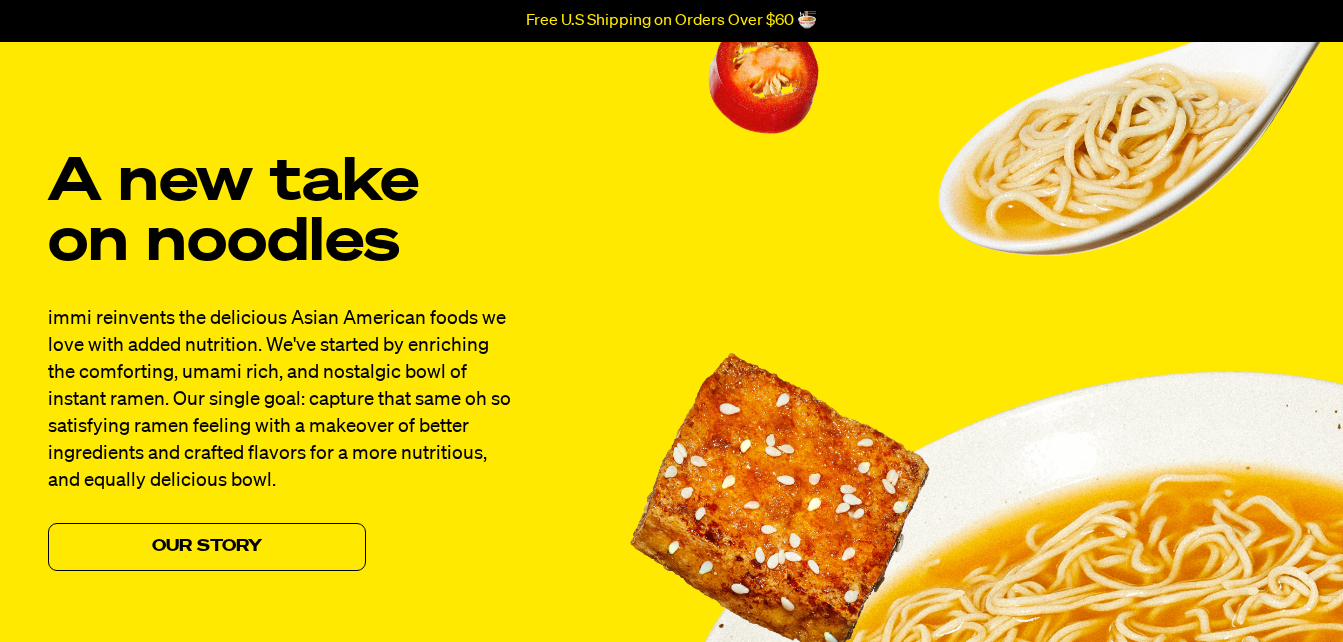 scroll, scrollTop: 1693, scrollLeft: 0, axis: vertical 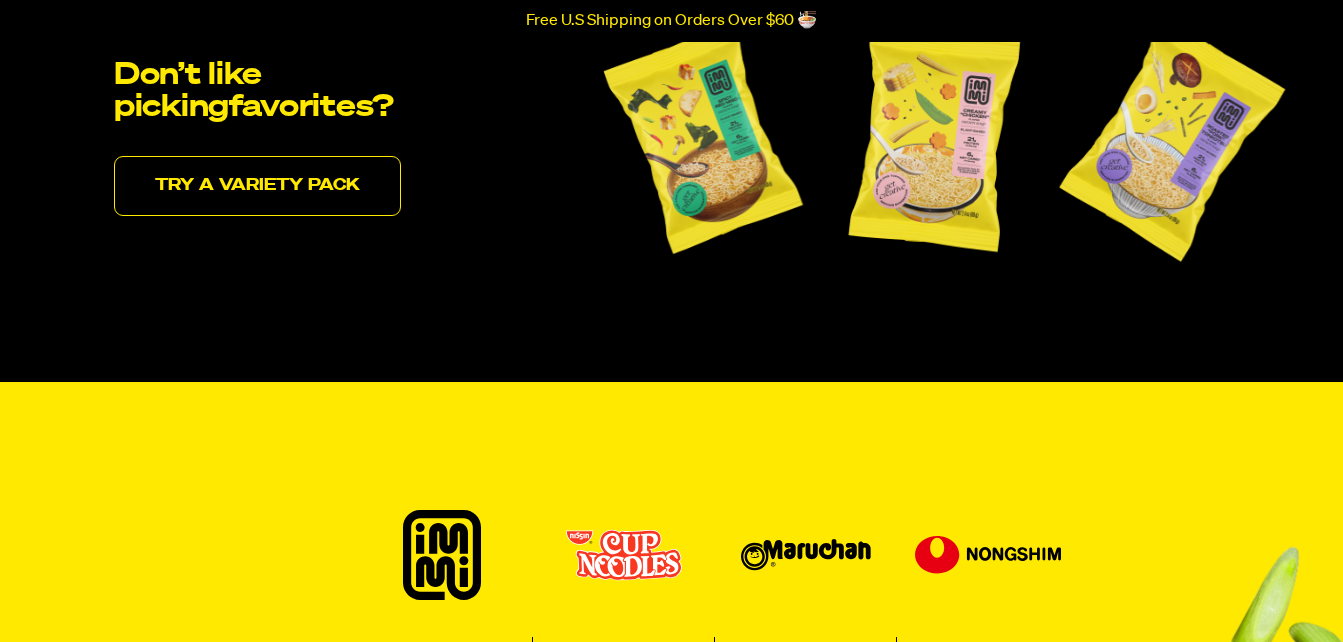 click on "Try a variety pack" at bounding box center [257, 186] 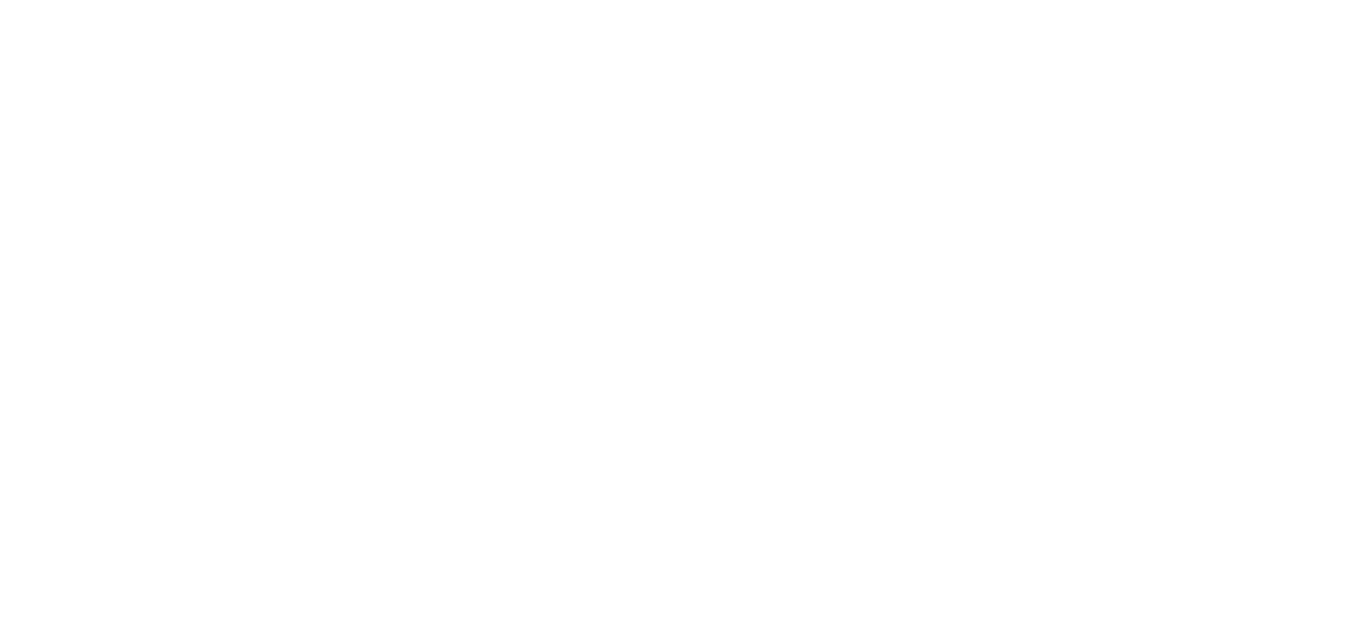 scroll, scrollTop: 0, scrollLeft: 0, axis: both 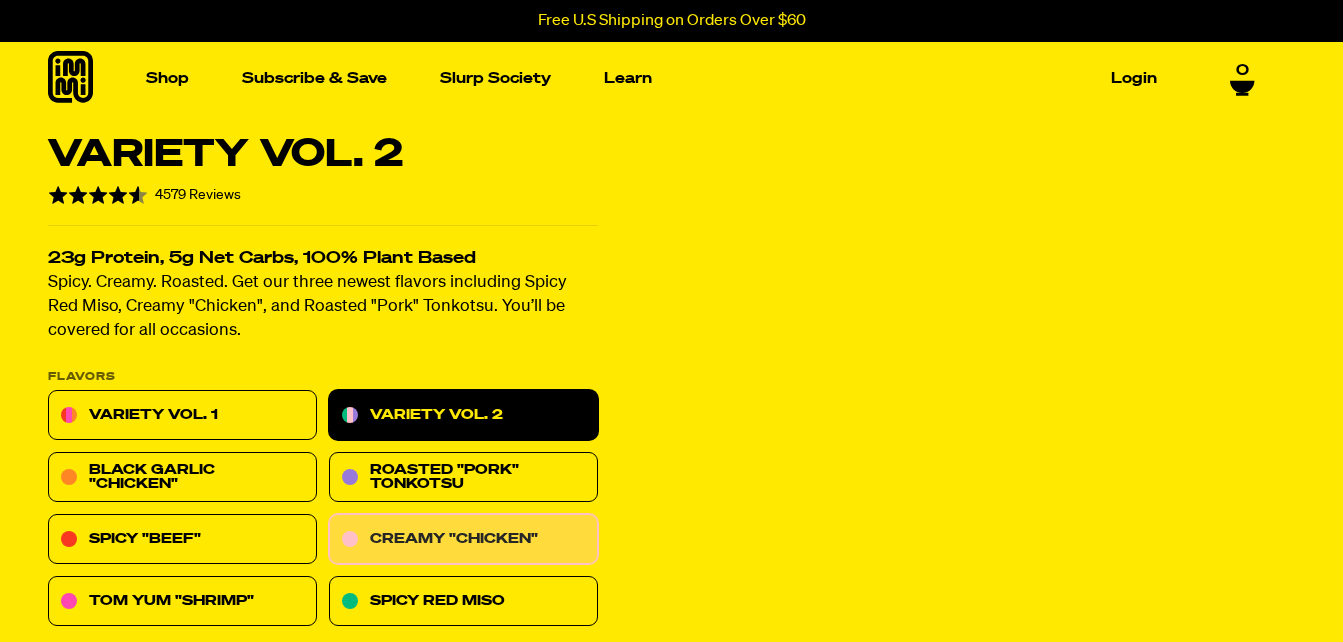 click on "Creamy "Chicken"" at bounding box center [463, 540] 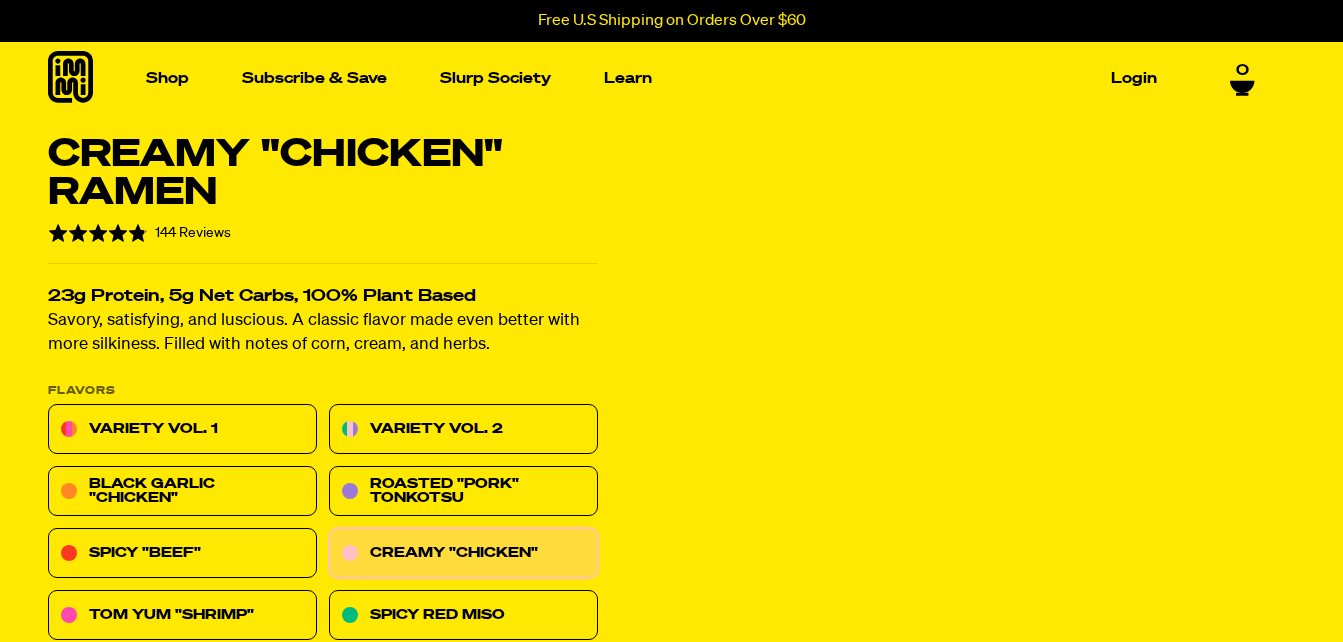 scroll, scrollTop: 0, scrollLeft: 0, axis: both 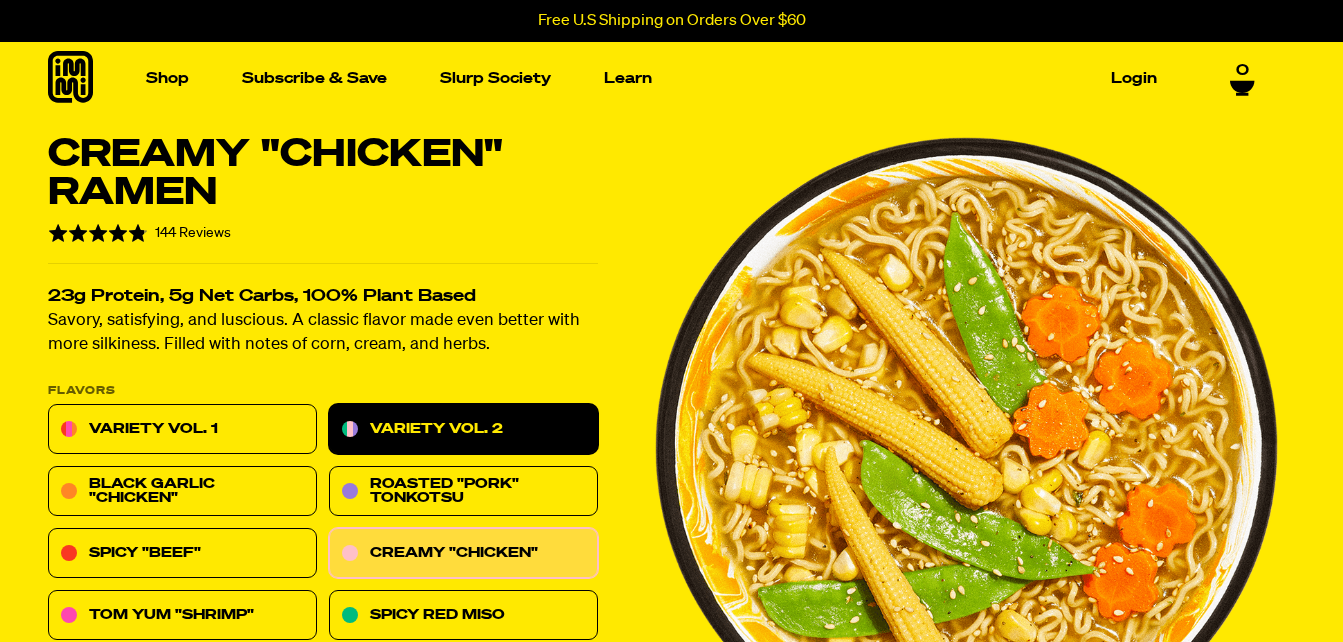 click on "Variety Vol. 2" at bounding box center (463, 430) 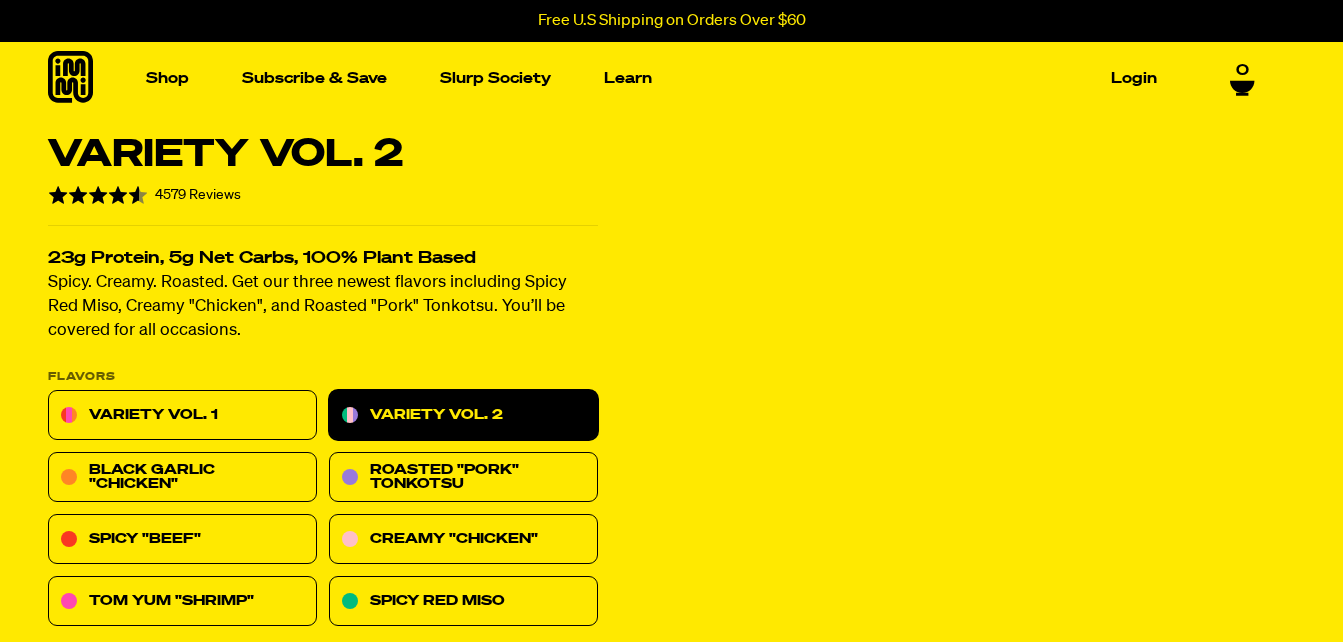 scroll, scrollTop: 0, scrollLeft: 0, axis: both 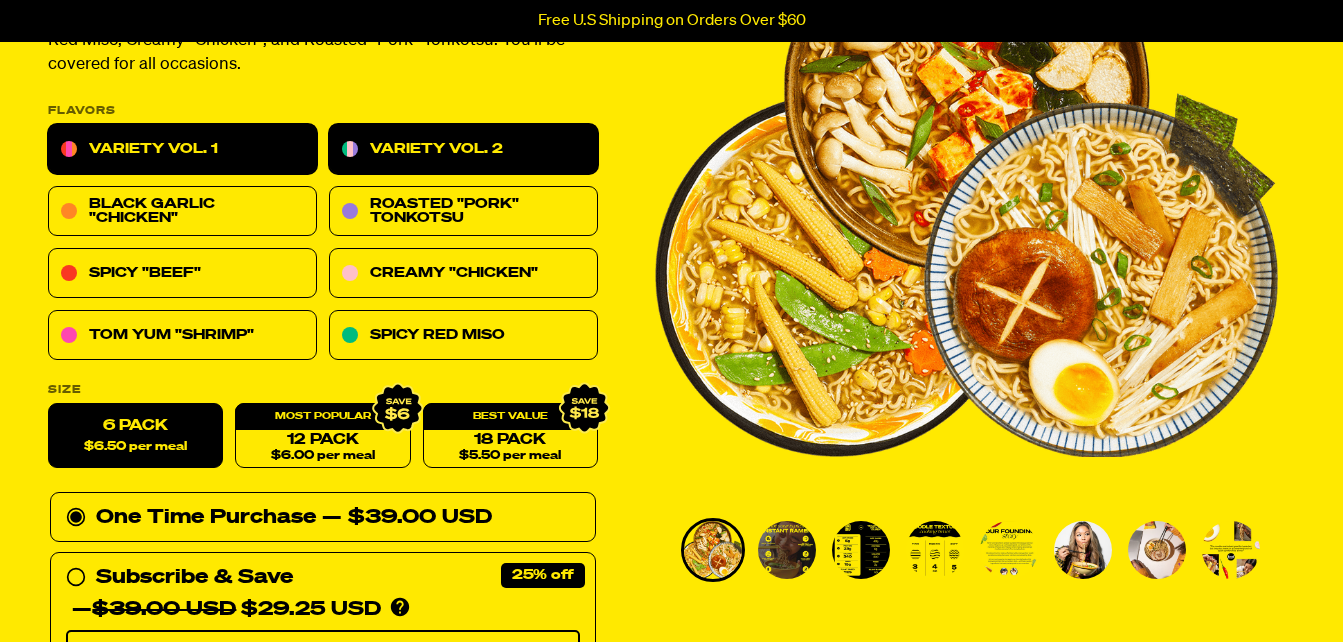 click on "Variety Vol. 1" at bounding box center [182, 150] 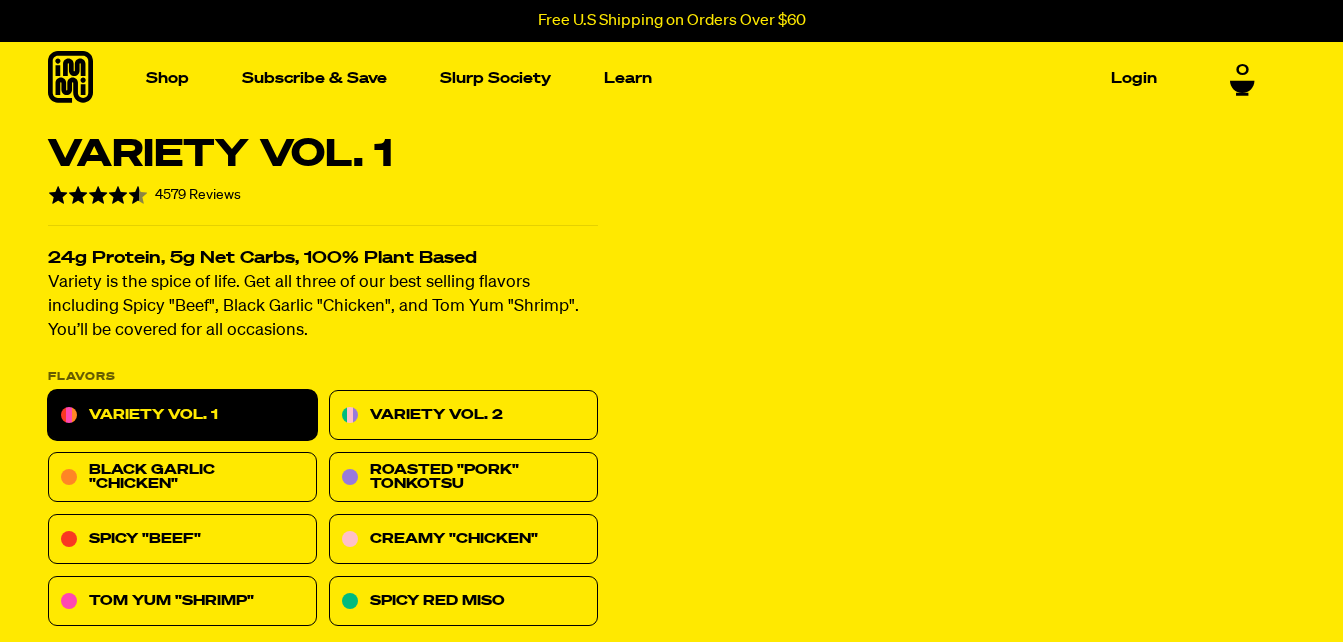 scroll, scrollTop: 0, scrollLeft: 0, axis: both 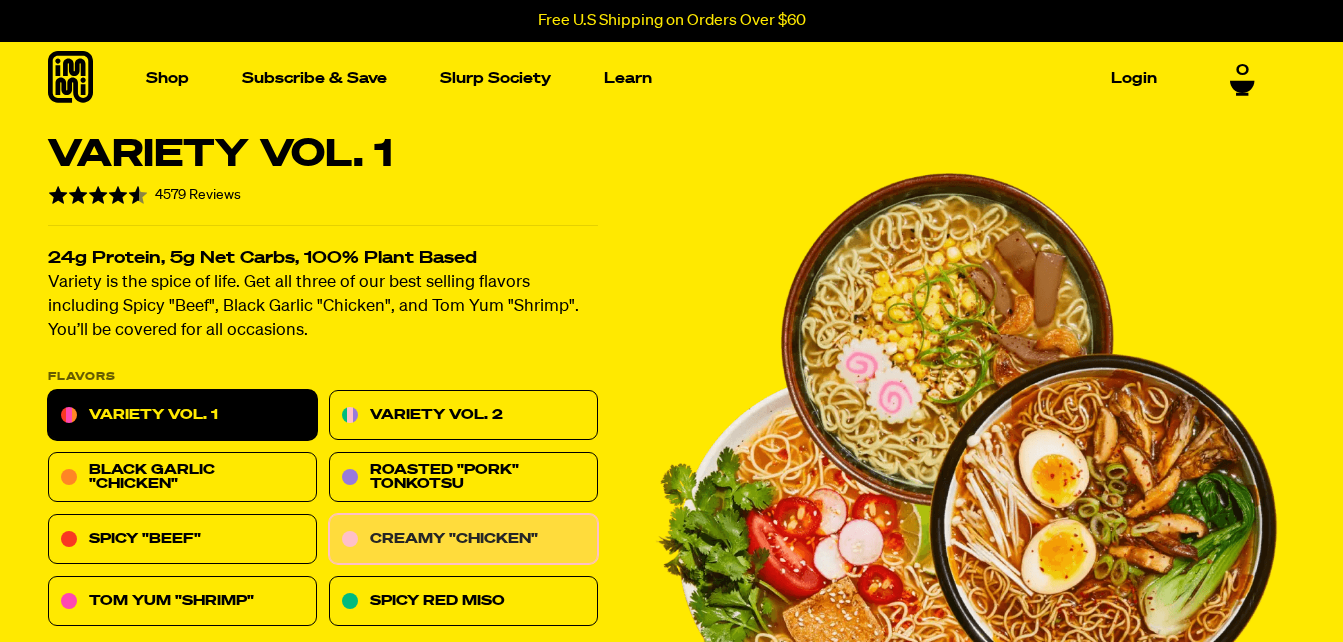 click on "Creamy "Chicken"" at bounding box center (463, 540) 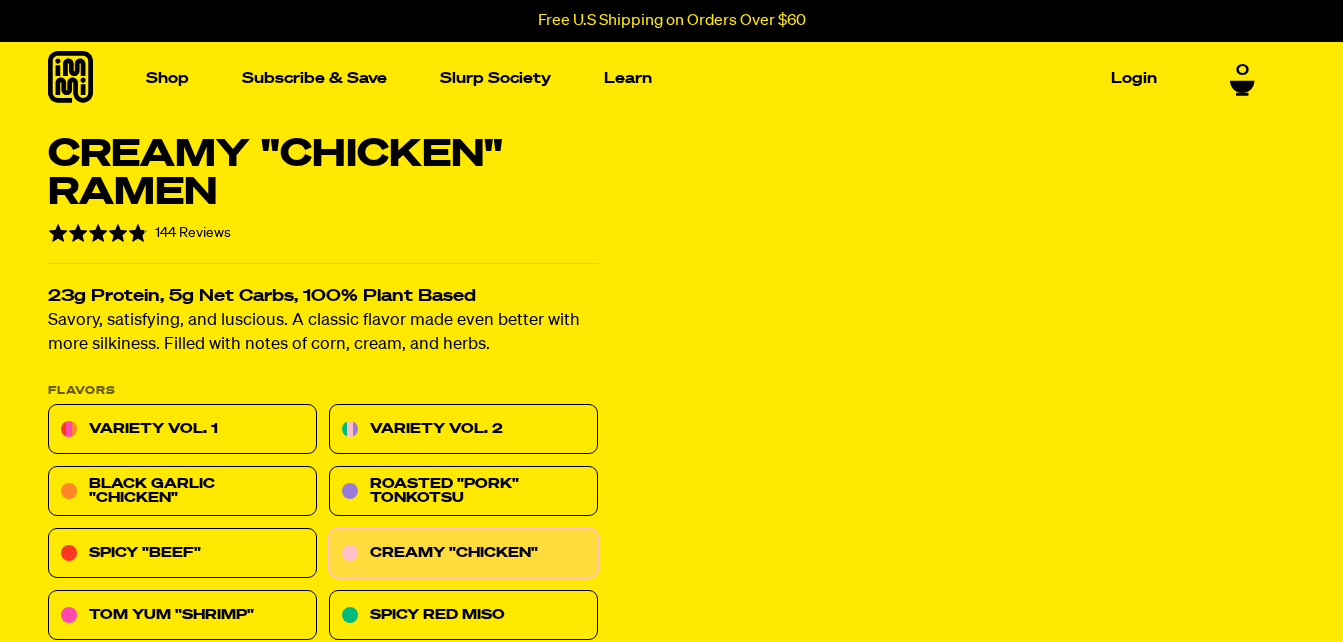 scroll, scrollTop: 0, scrollLeft: 0, axis: both 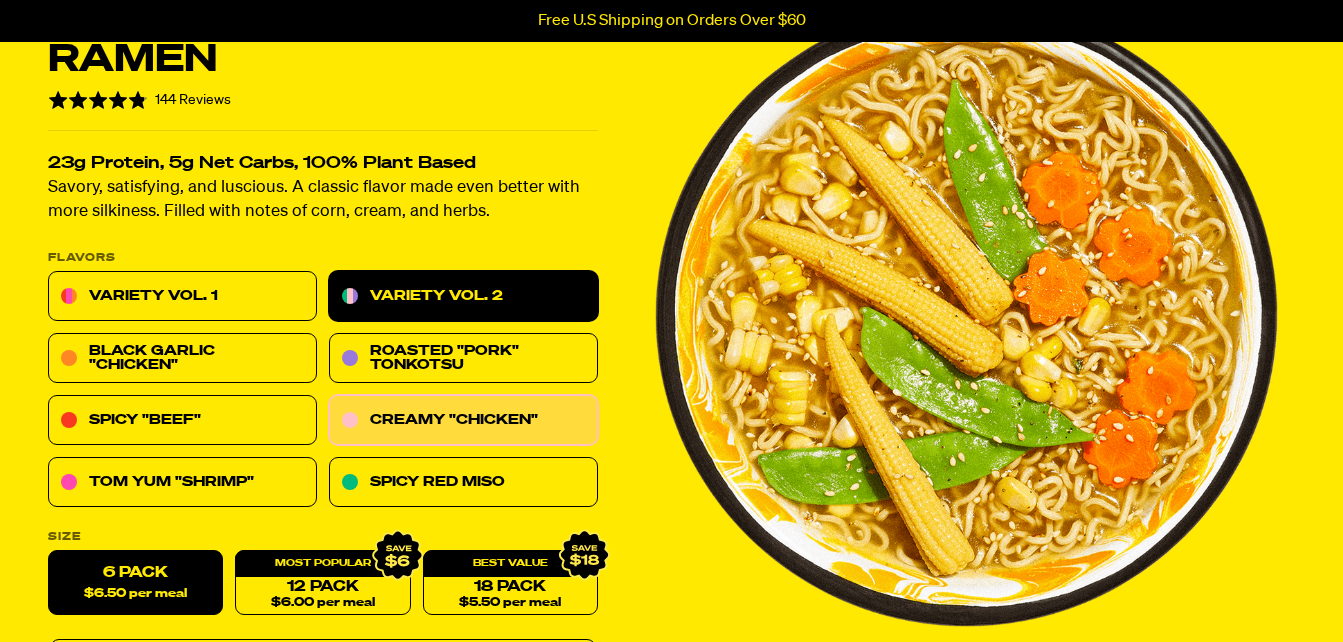 click on "Variety Vol. 2" at bounding box center (463, 297) 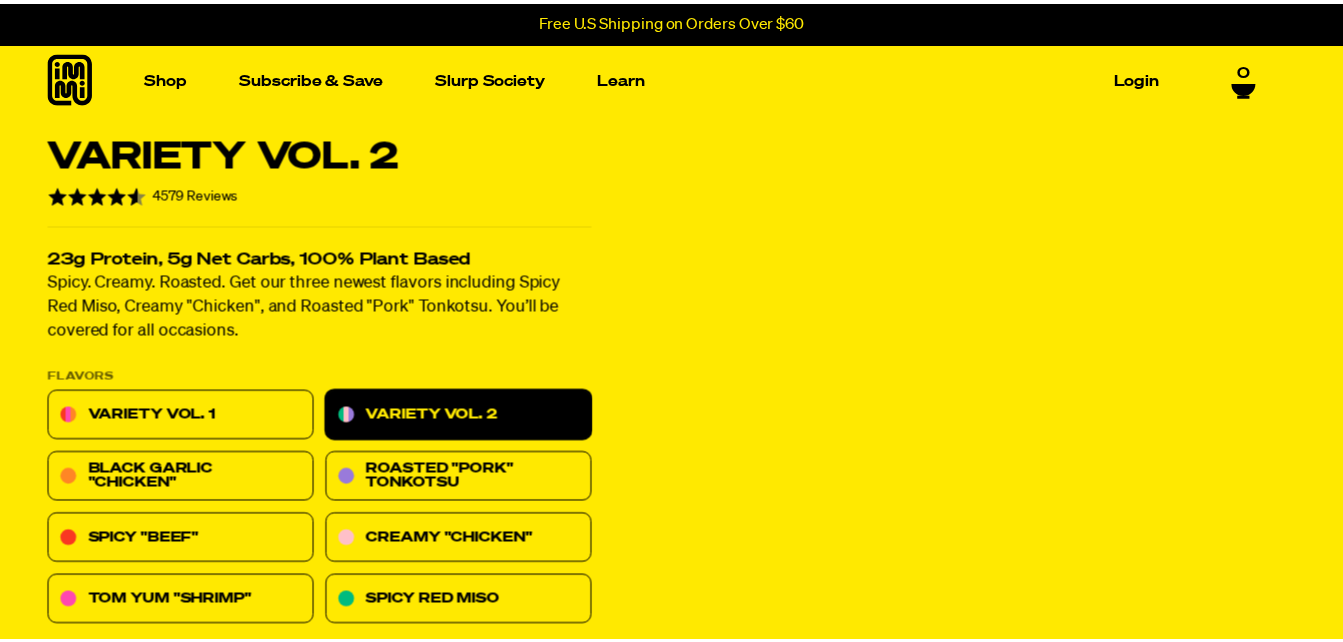 scroll, scrollTop: 0, scrollLeft: 0, axis: both 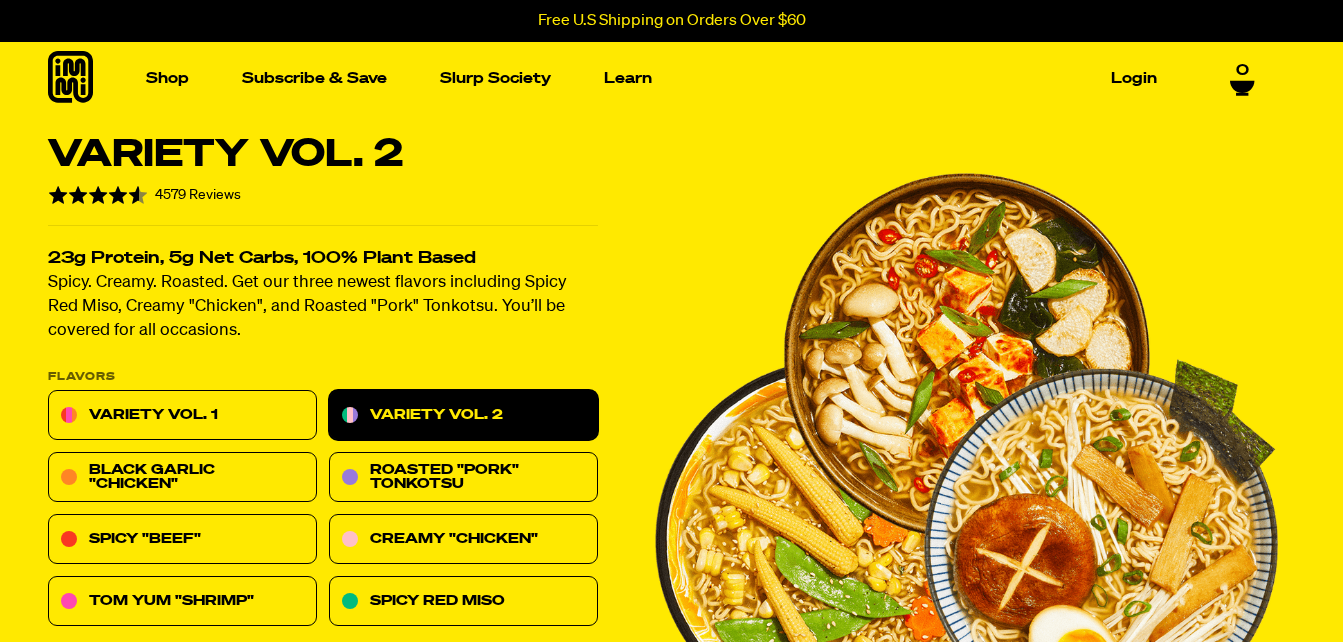 click at bounding box center [967, 448] 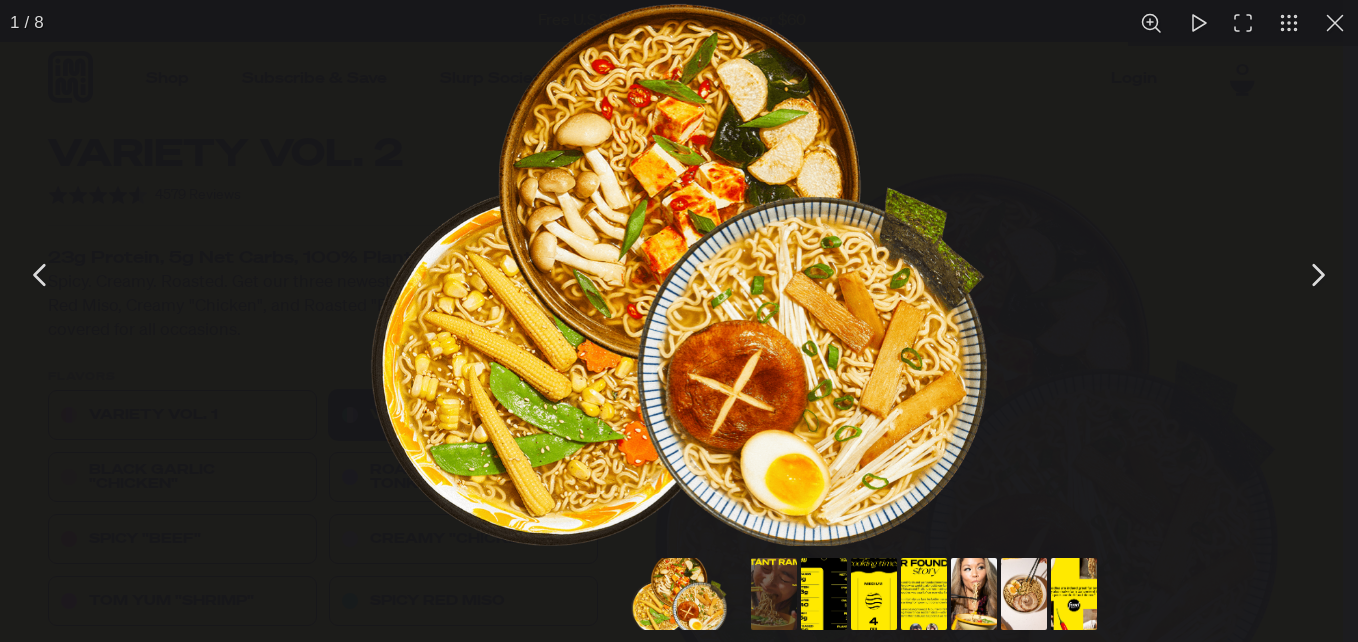 click at bounding box center (1317, 275) 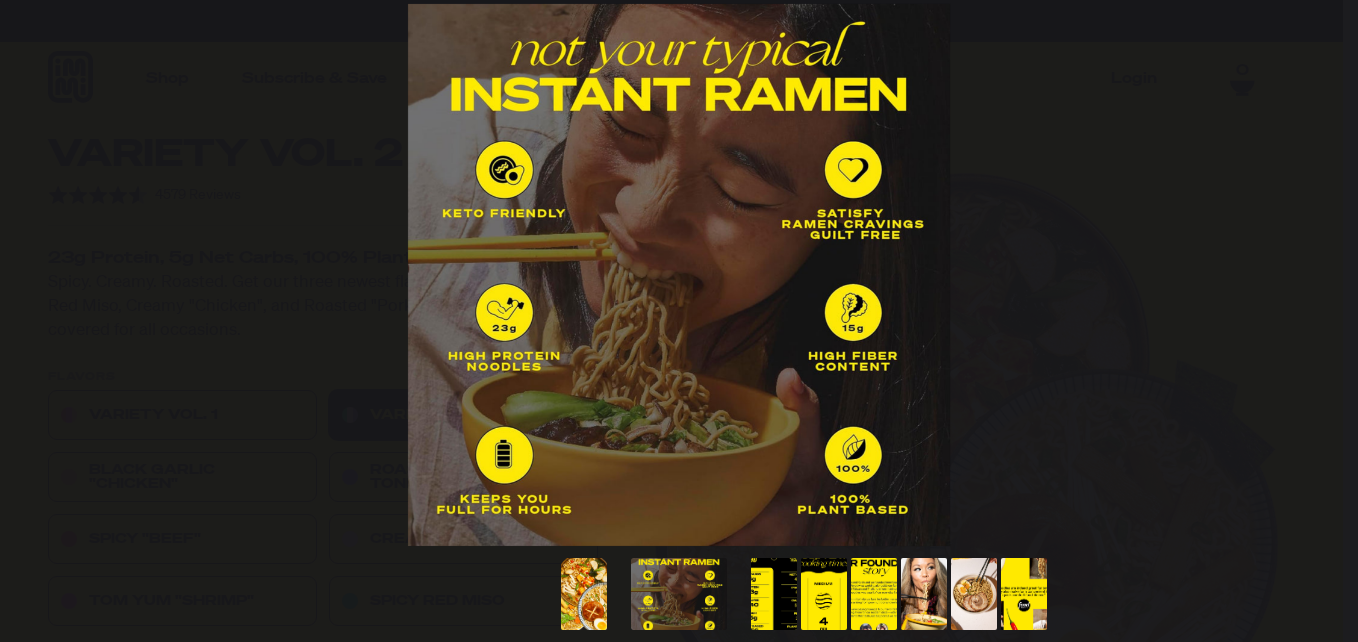 click at bounding box center (1317, 275) 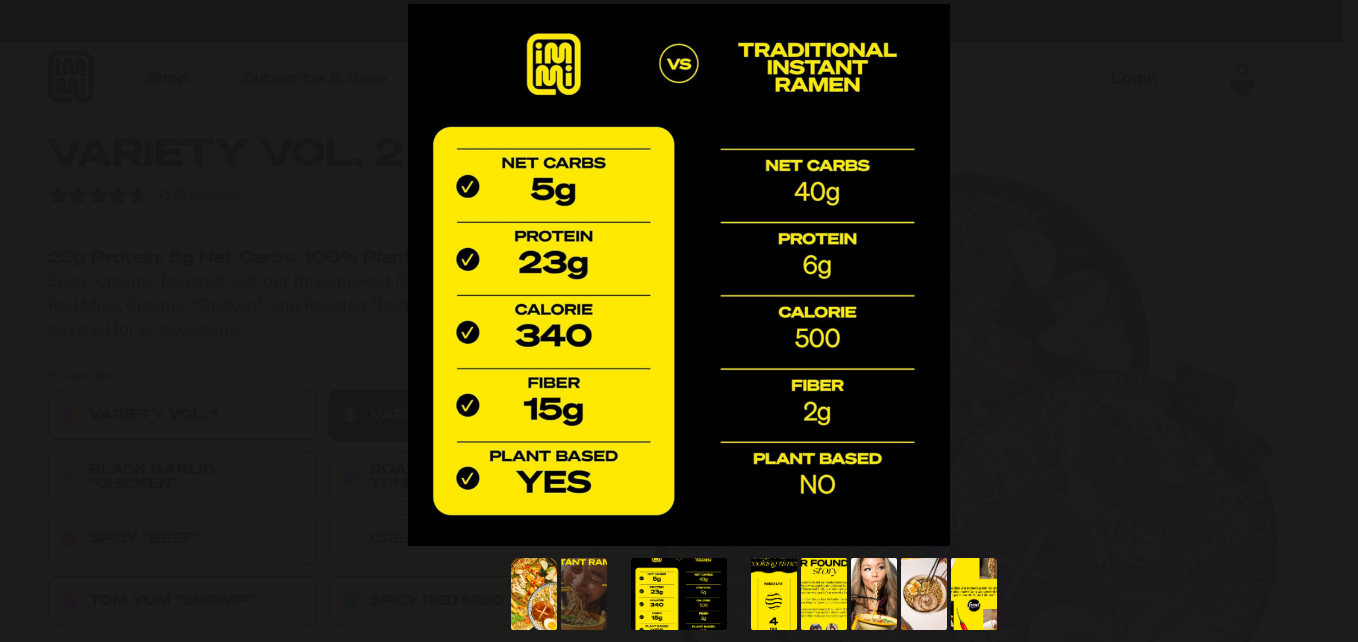 click at bounding box center (1317, 275) 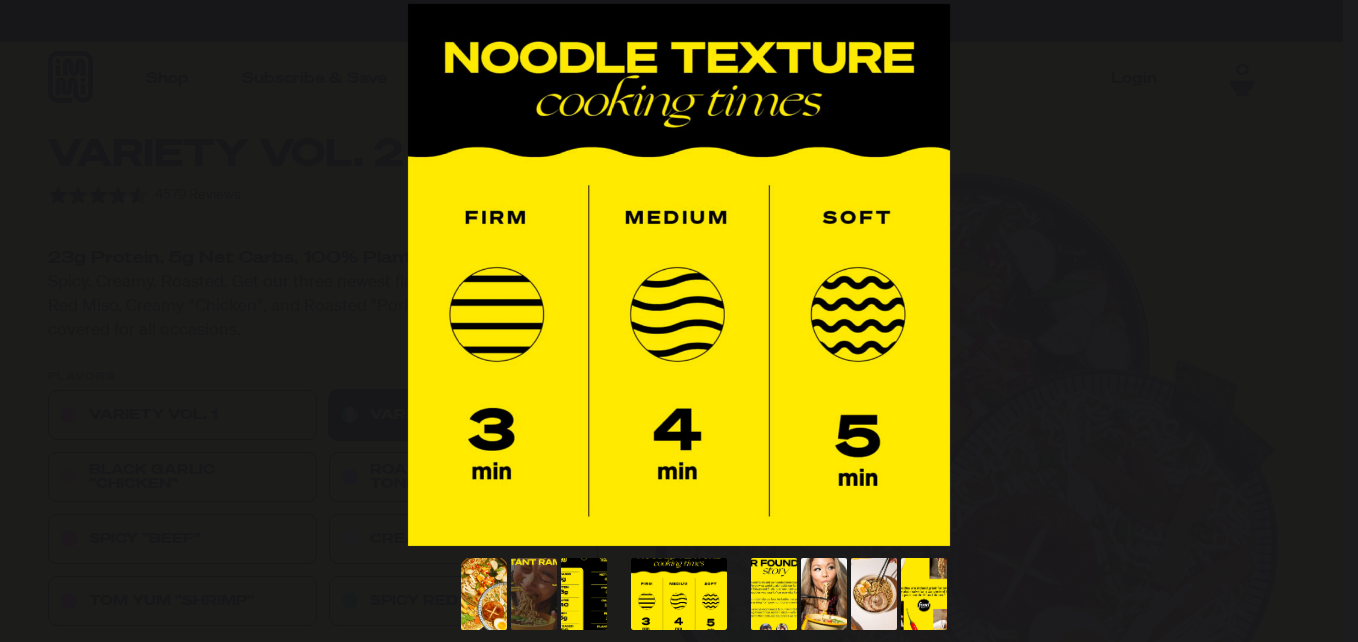 click at bounding box center (1317, 275) 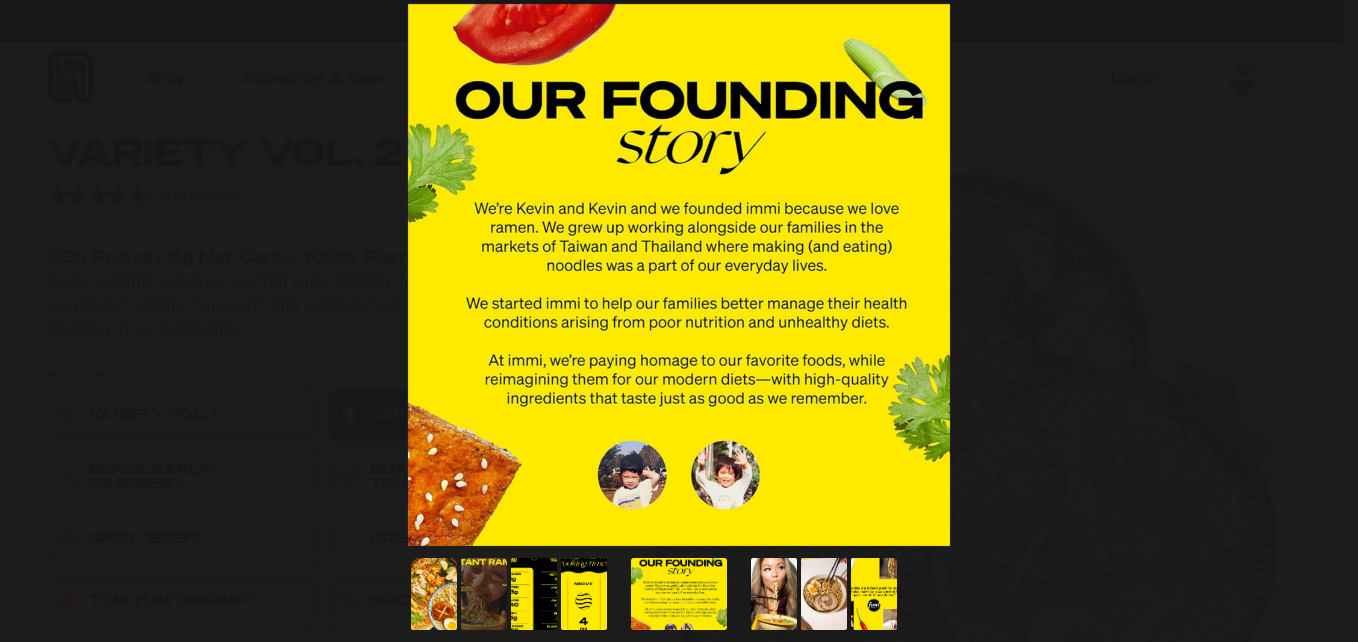 click at bounding box center (1317, 275) 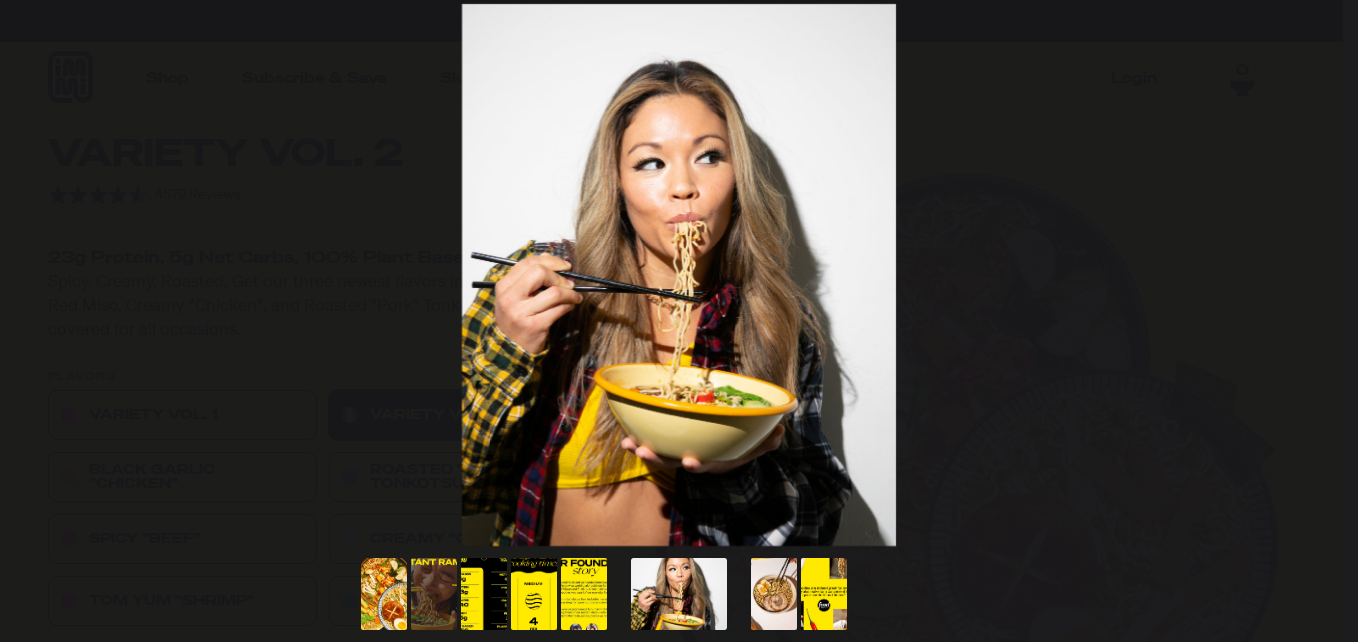 click at bounding box center (1317, 275) 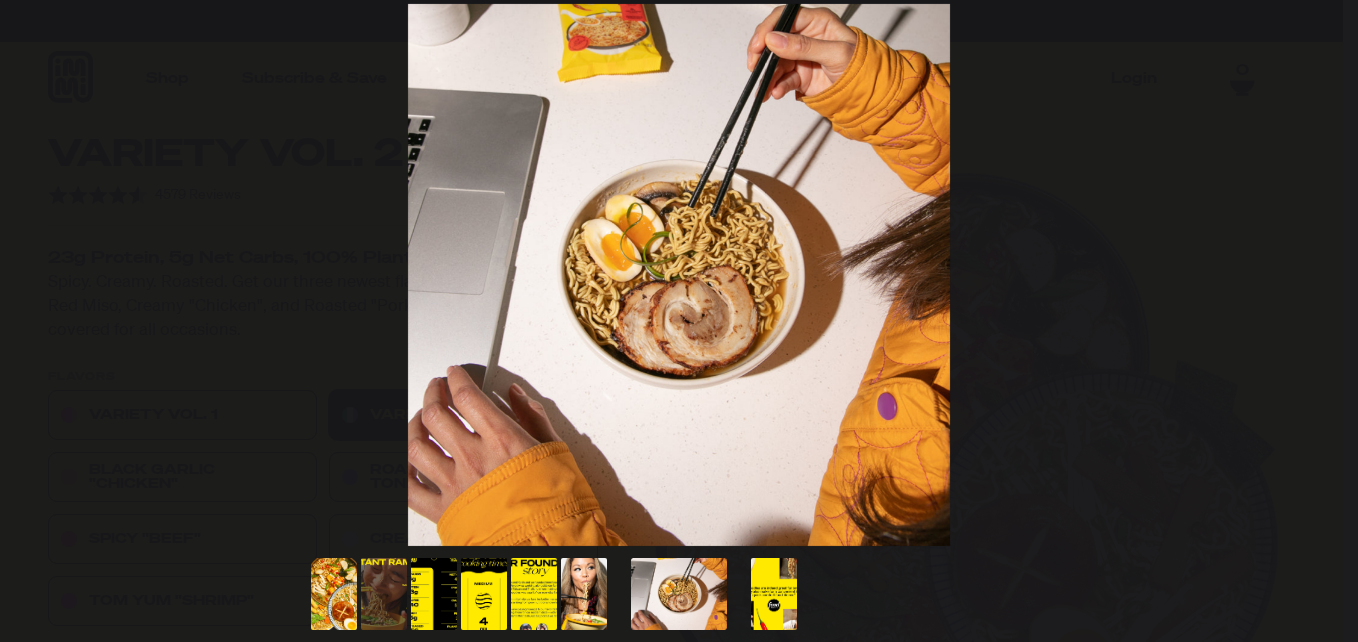 click at bounding box center (1317, 275) 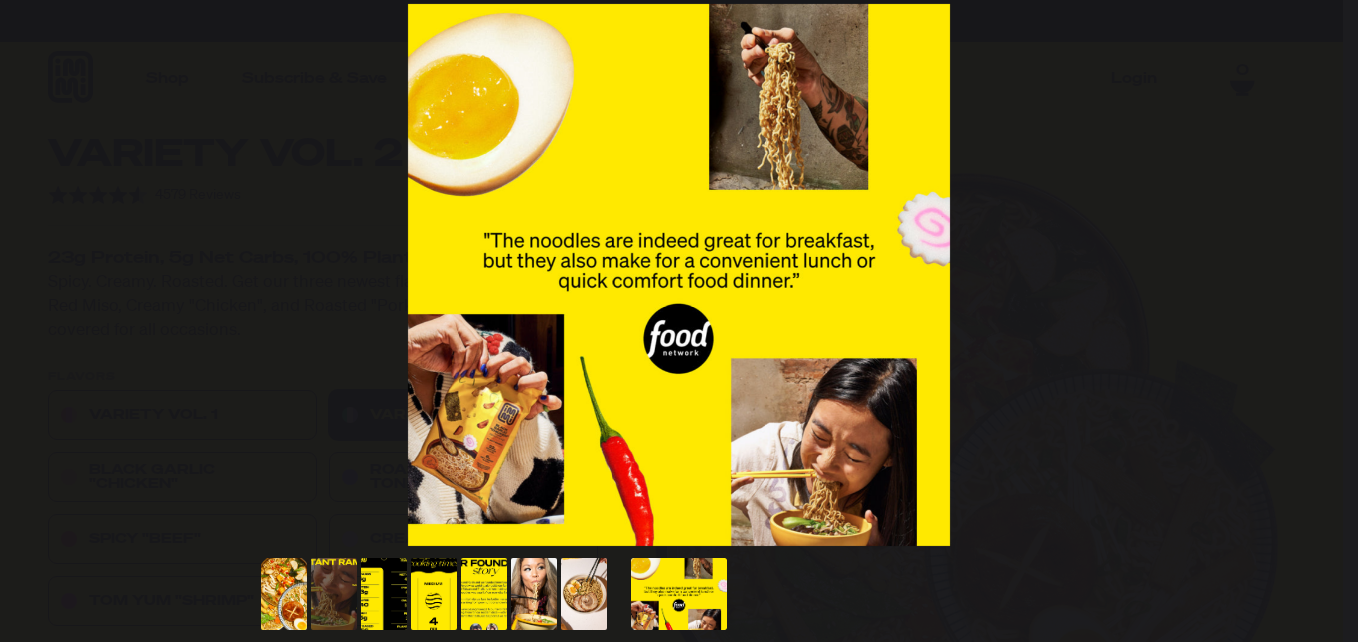 click at bounding box center (1317, 275) 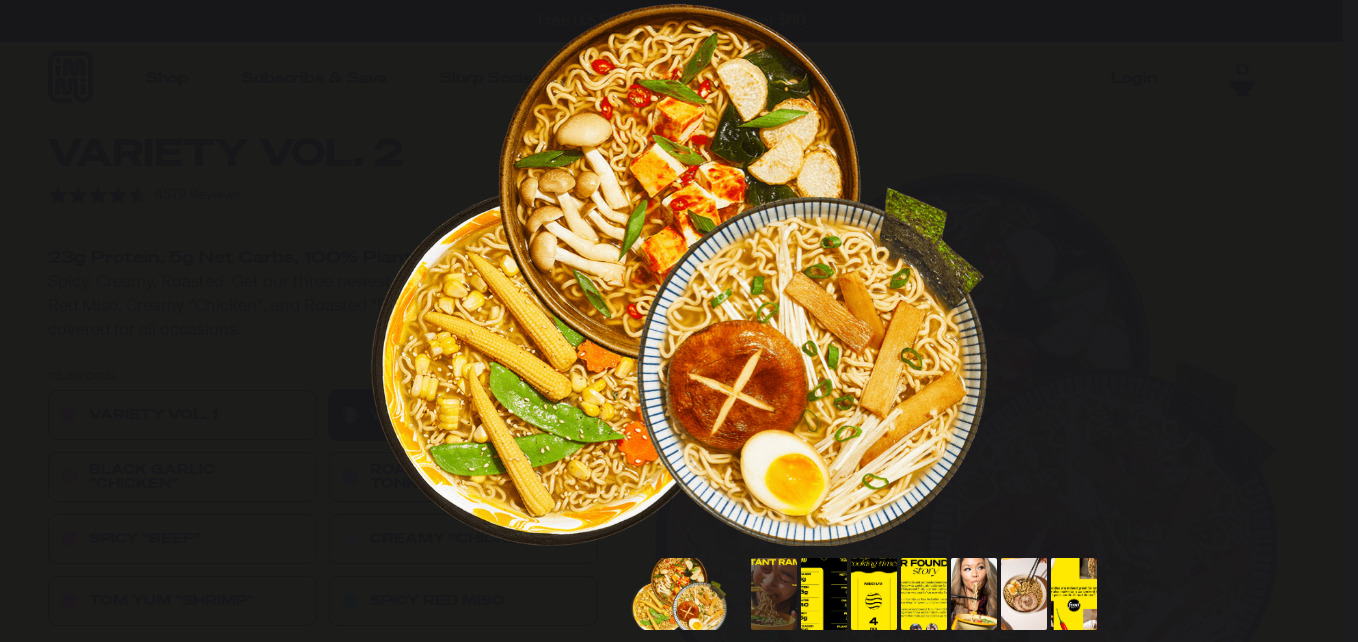 drag, startPoint x: 1321, startPoint y: 276, endPoint x: 1254, endPoint y: 246, distance: 73.409805 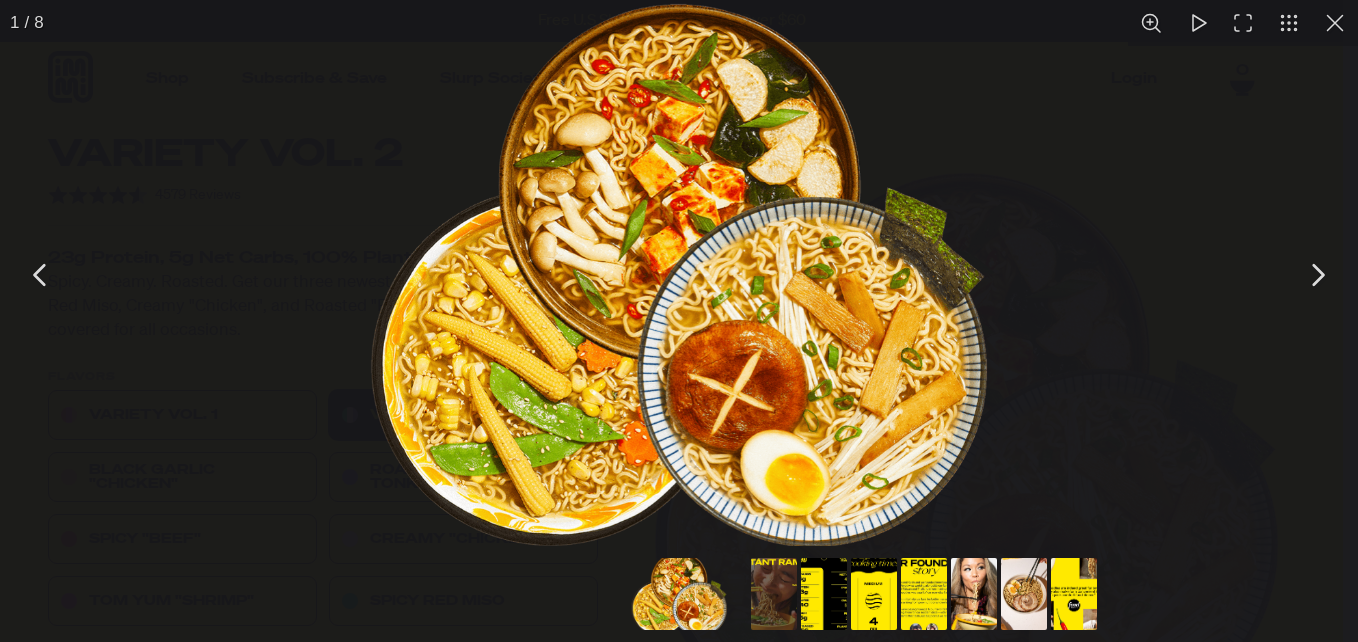 click at bounding box center [41, 275] 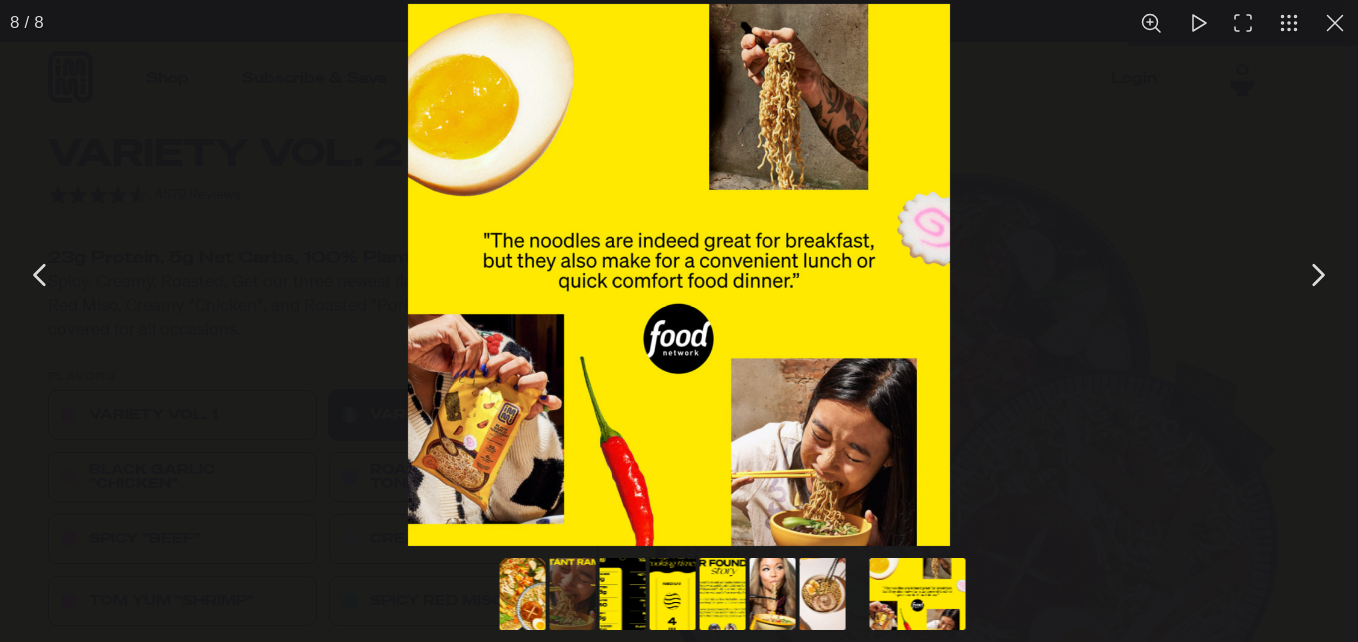 click at bounding box center [41, 275] 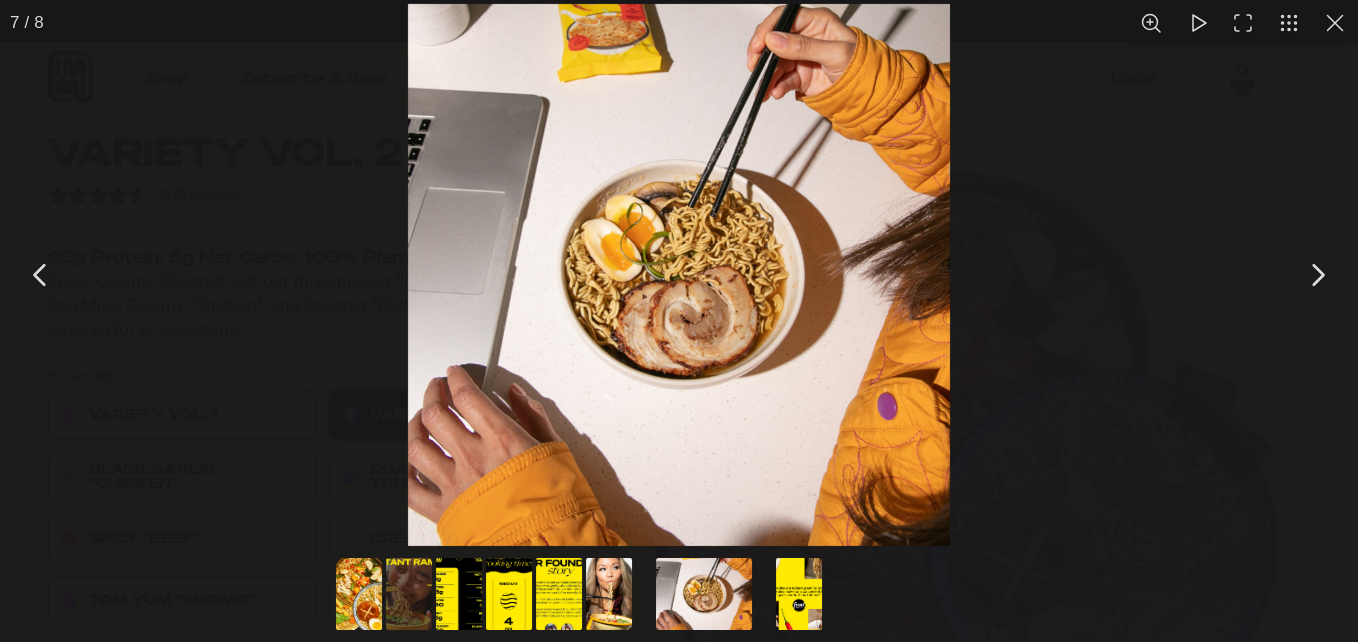 click at bounding box center [41, 275] 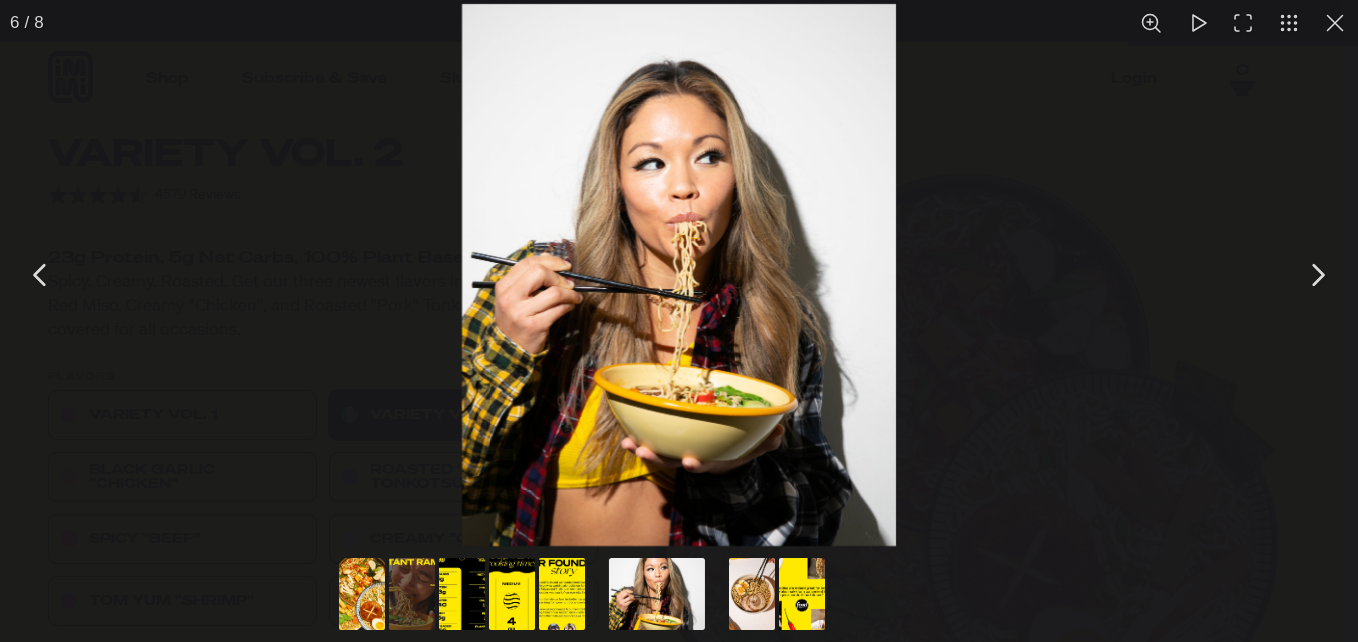 click at bounding box center [41, 275] 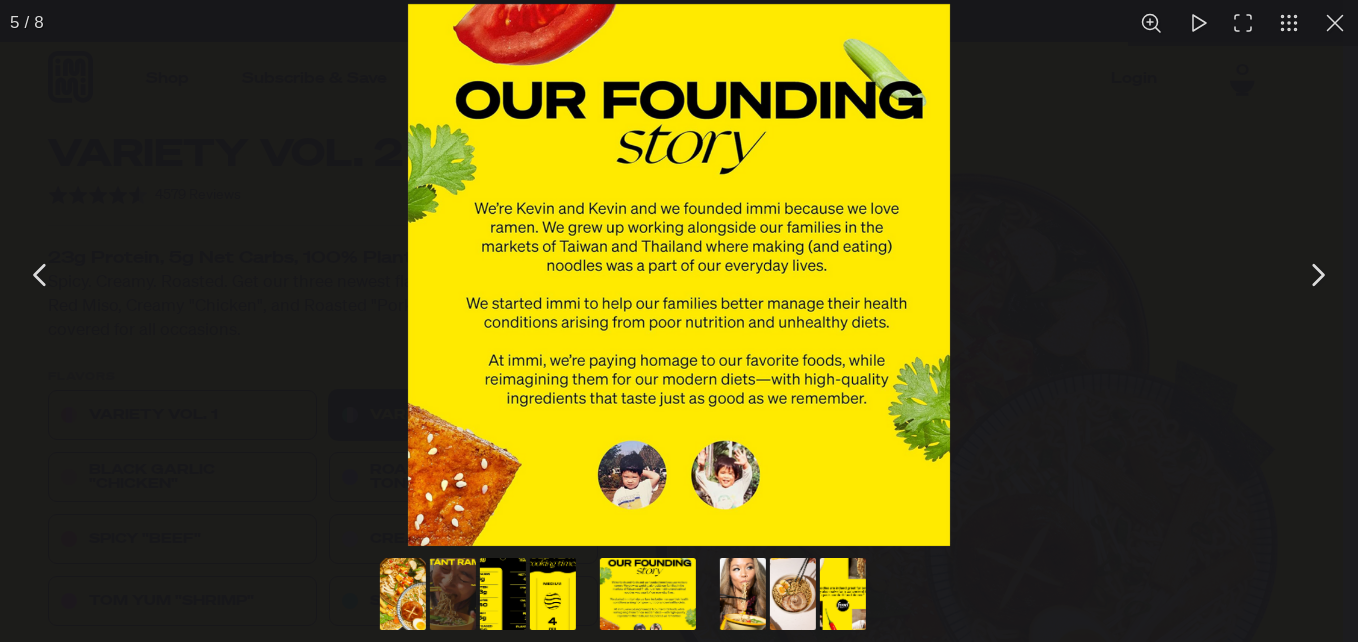 click at bounding box center [41, 275] 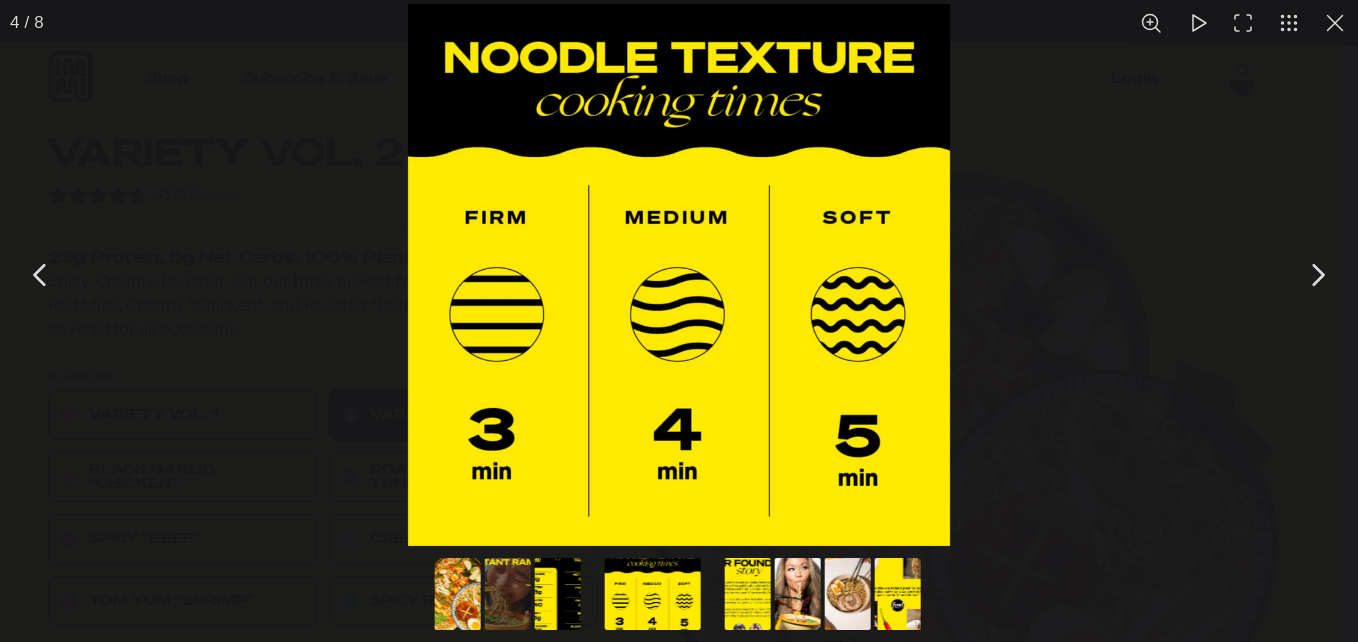 click at bounding box center [41, 275] 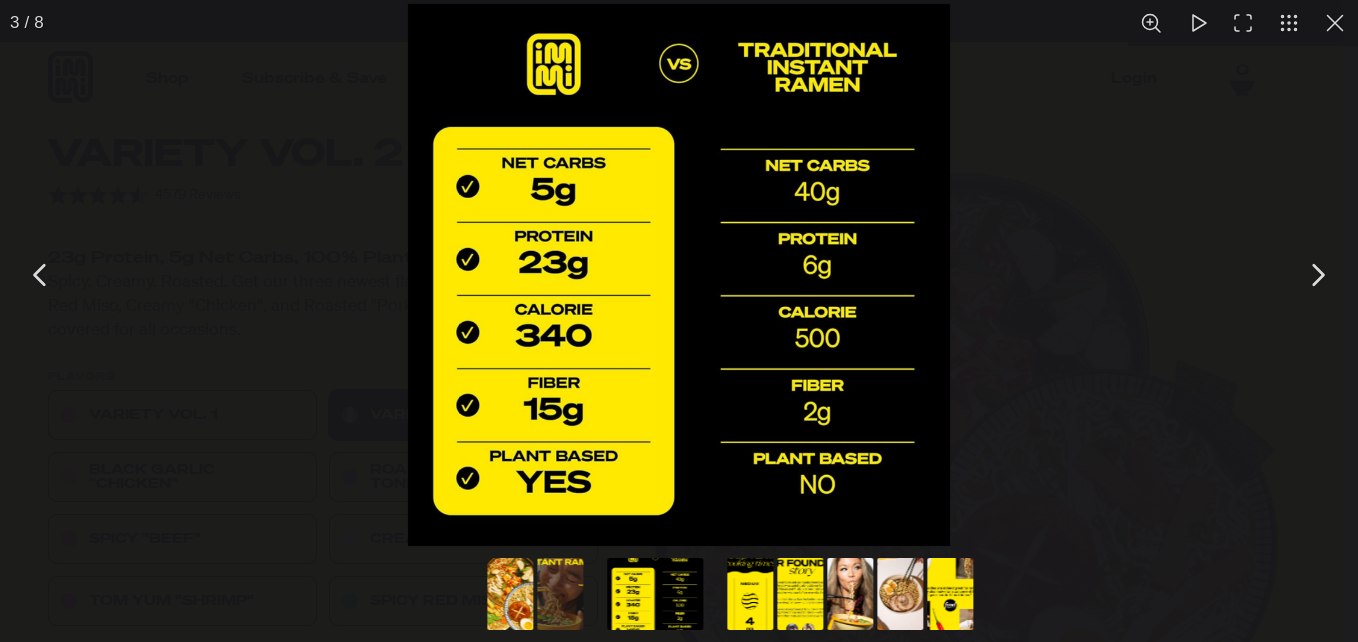 click at bounding box center [41, 275] 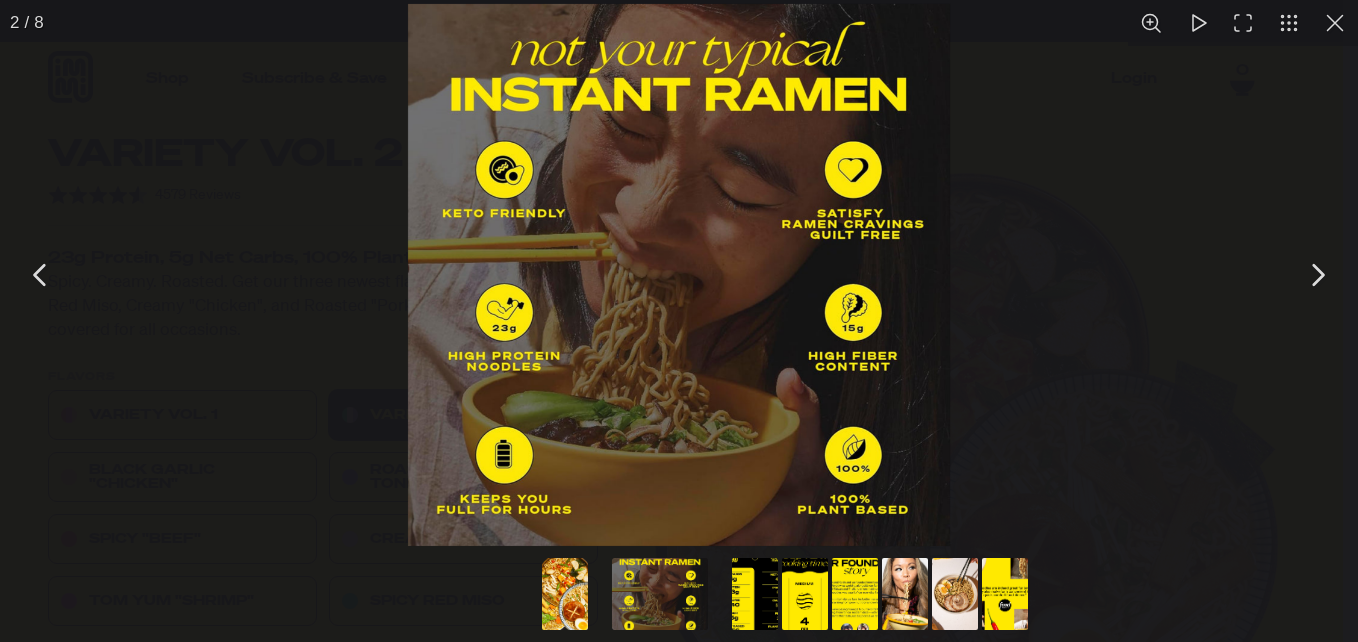click at bounding box center (41, 275) 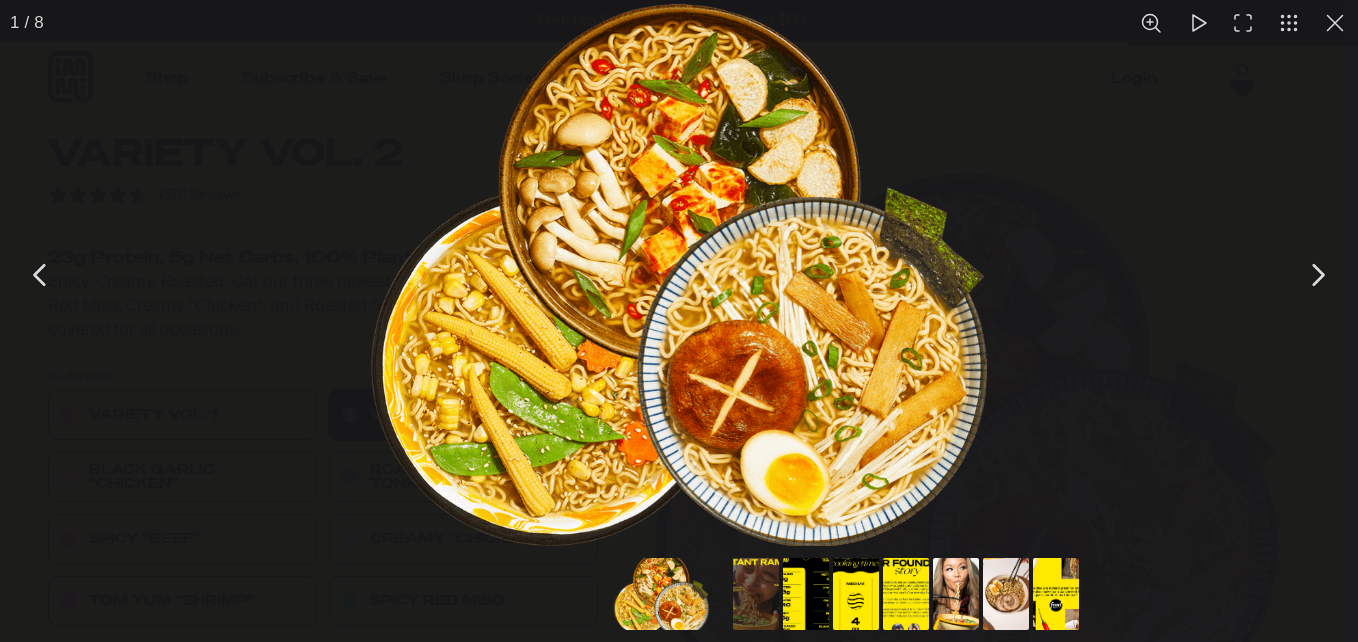 click at bounding box center [41, 275] 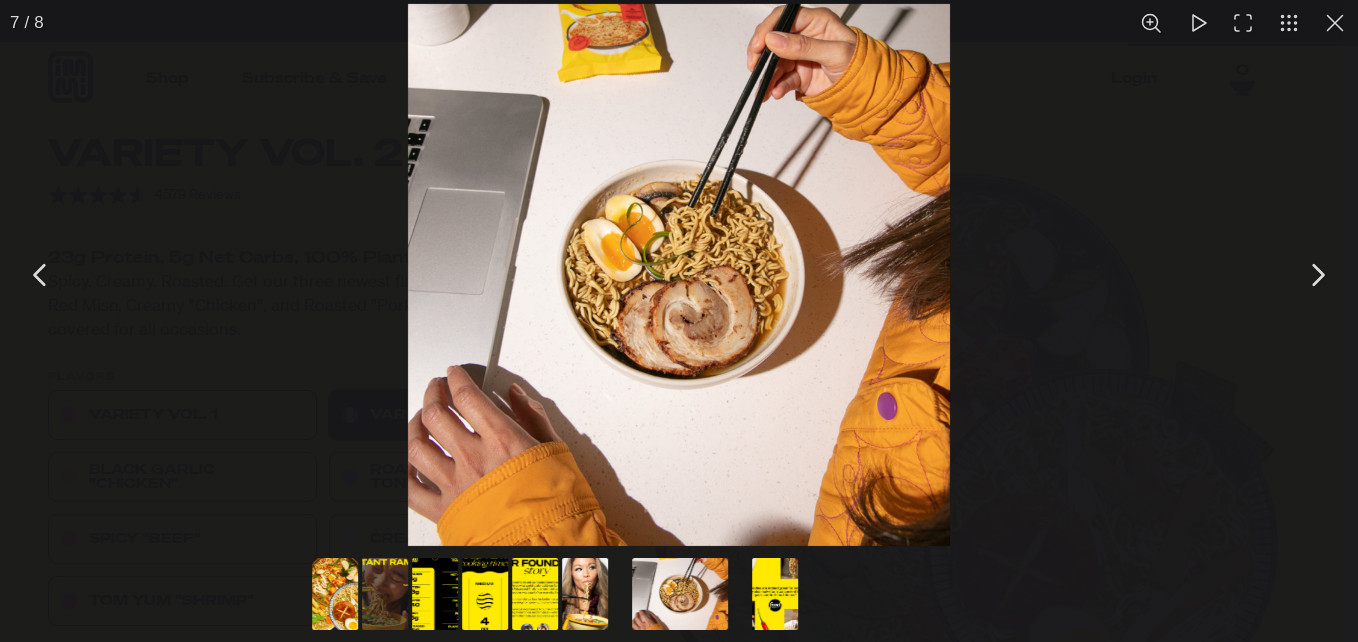 click at bounding box center [41, 275] 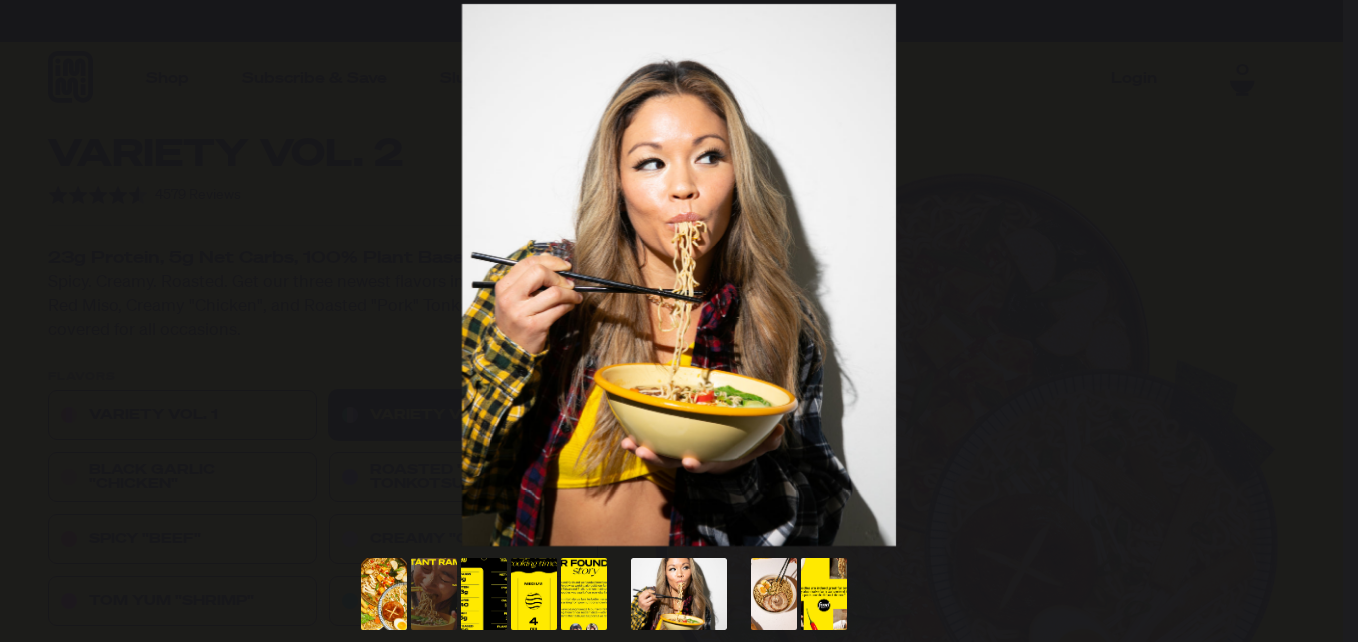 click at bounding box center (41, 275) 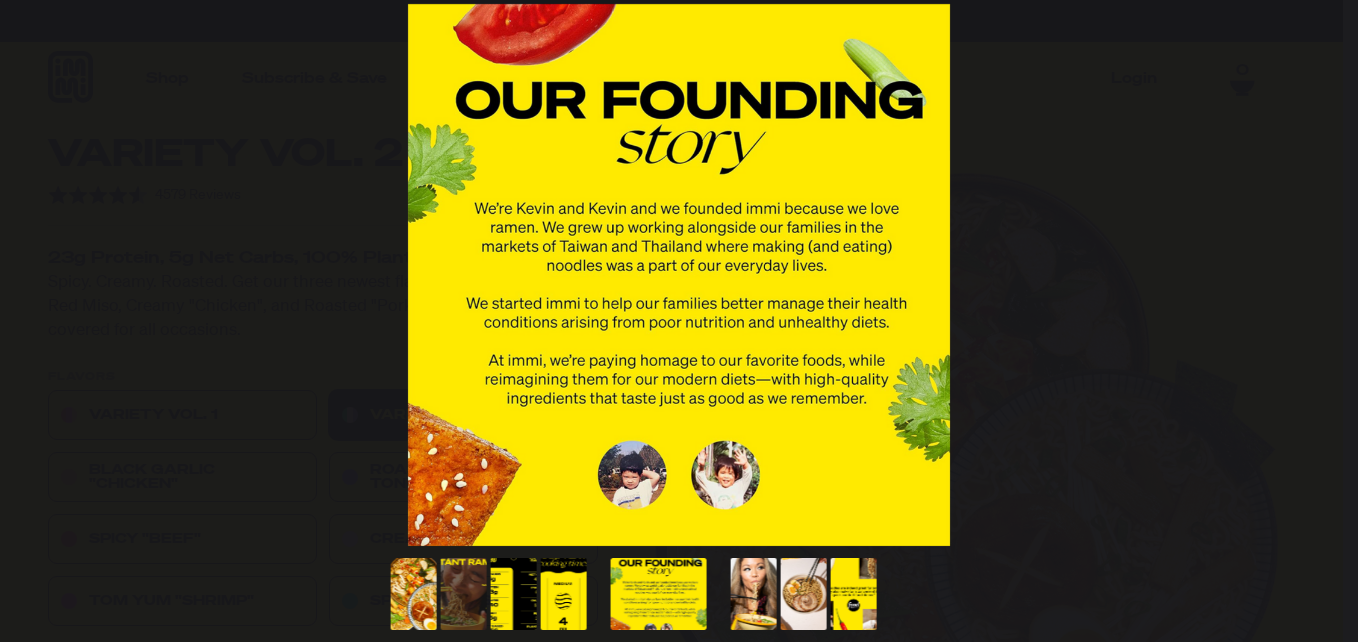 click at bounding box center (41, 275) 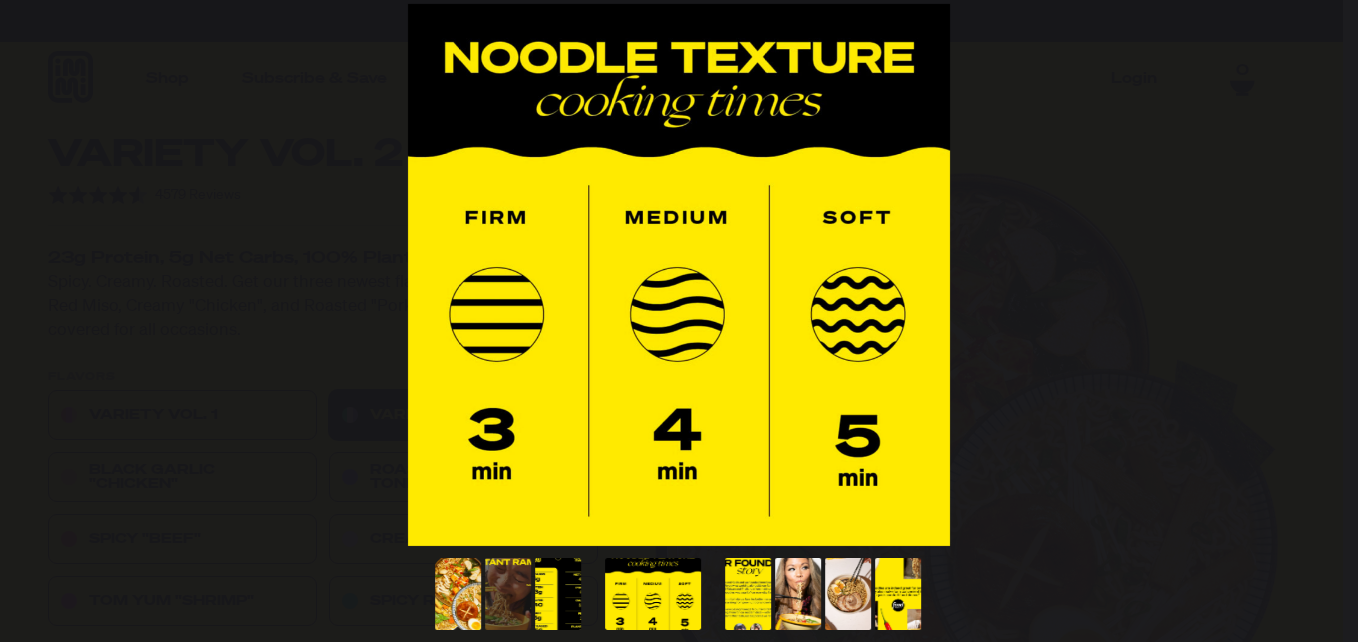 click at bounding box center [41, 275] 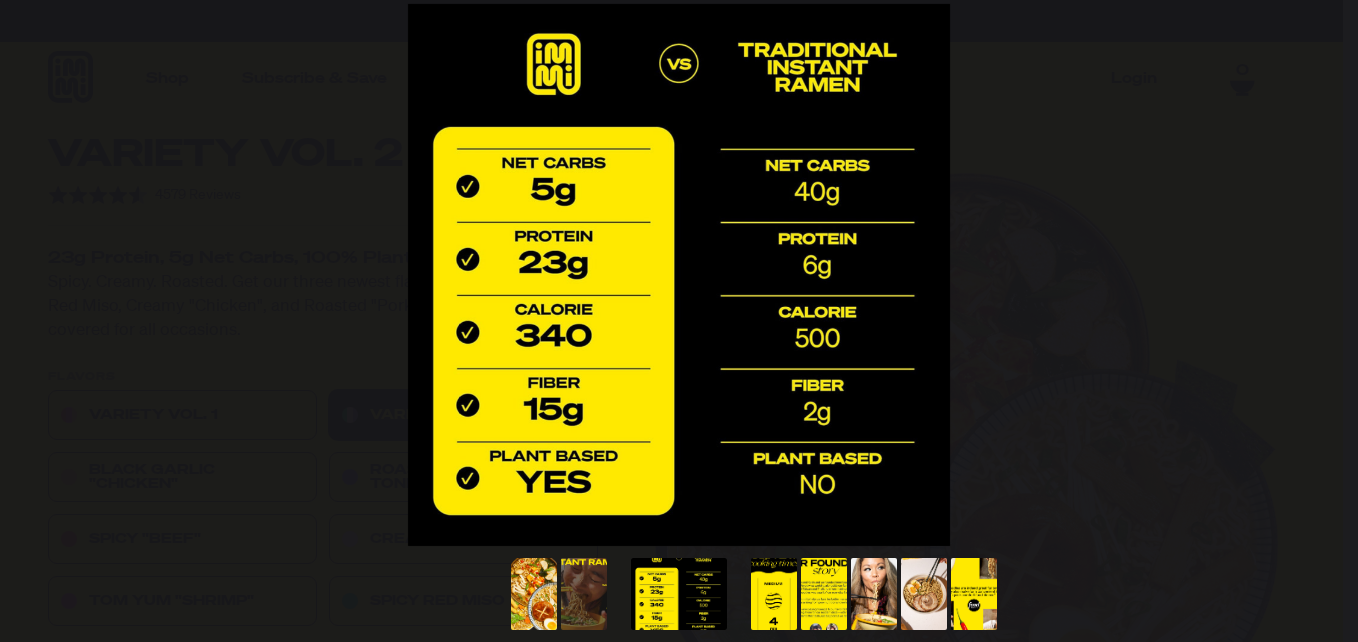 click at bounding box center (41, 275) 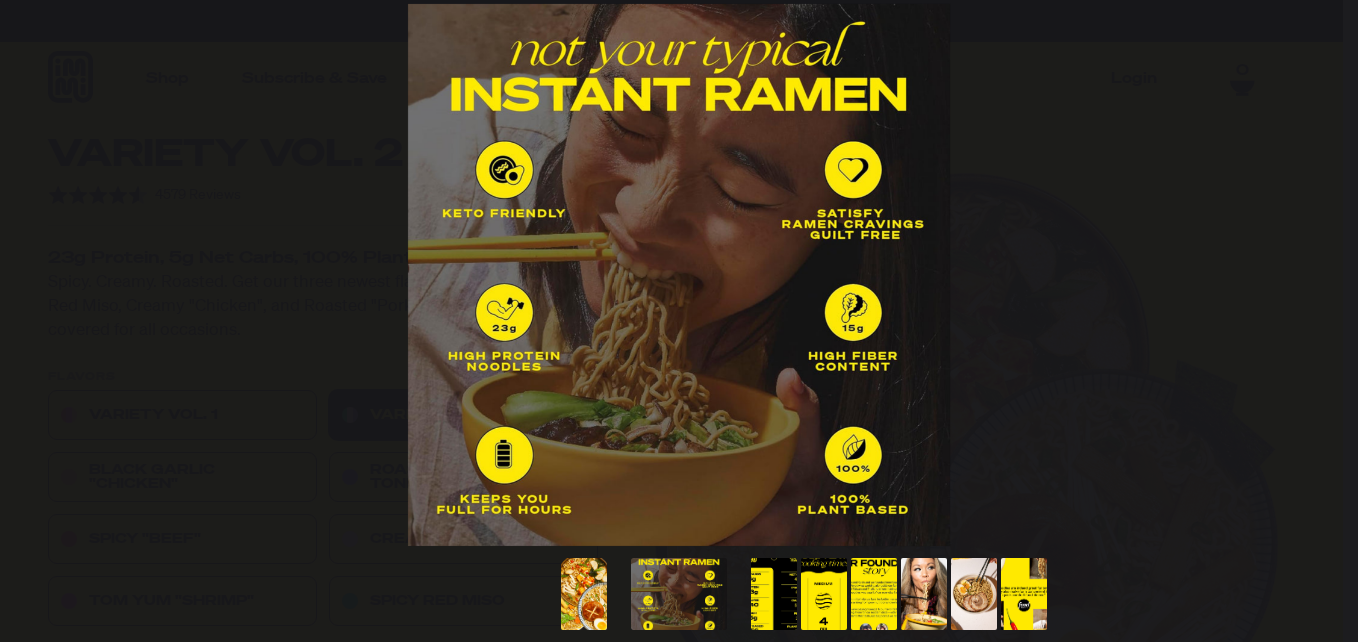 click at bounding box center (41, 275) 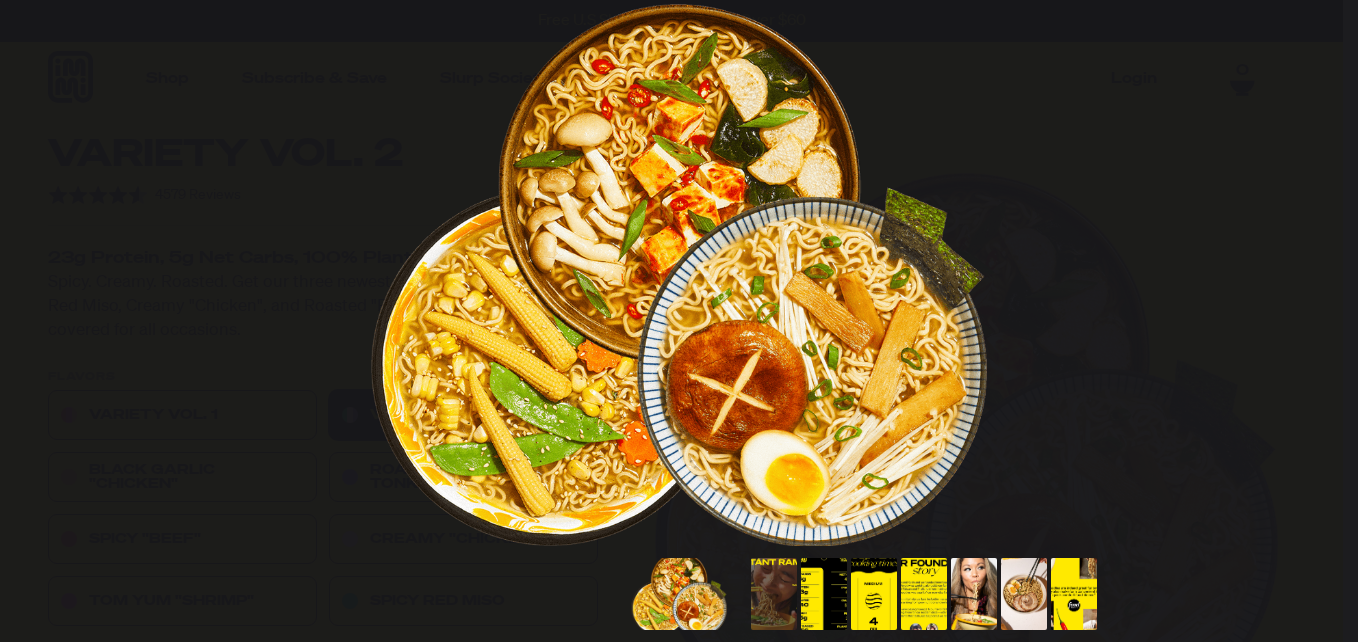 click at bounding box center (41, 275) 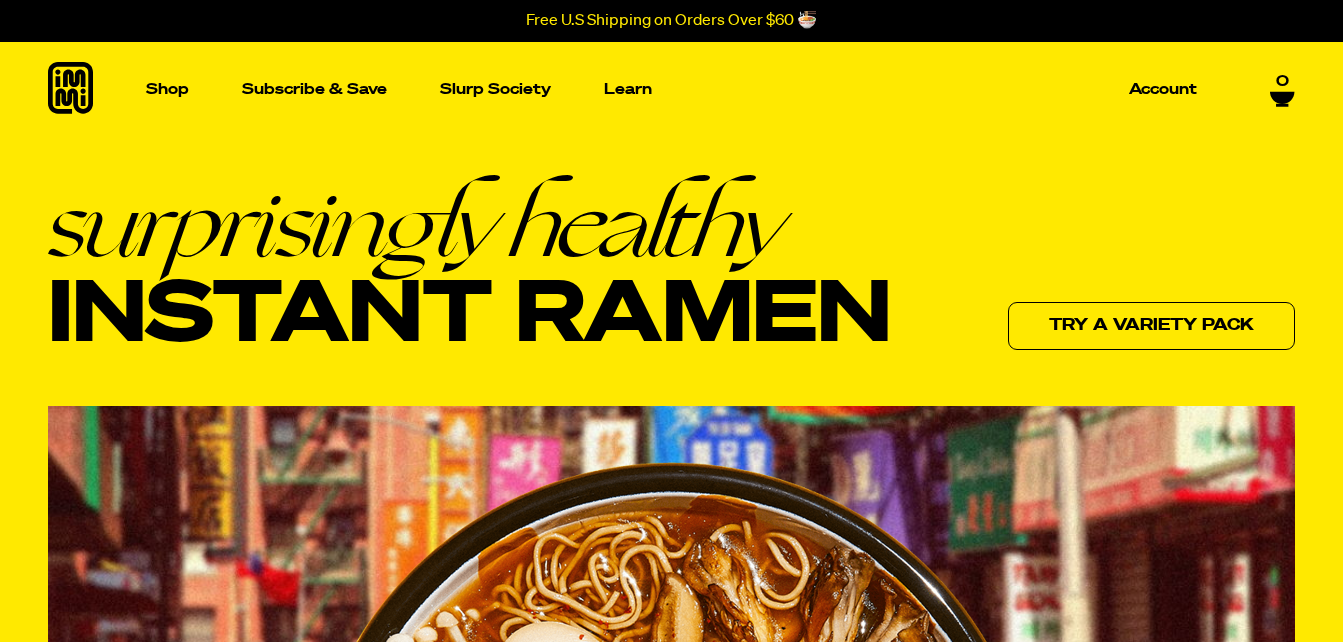 scroll, scrollTop: 0, scrollLeft: 0, axis: both 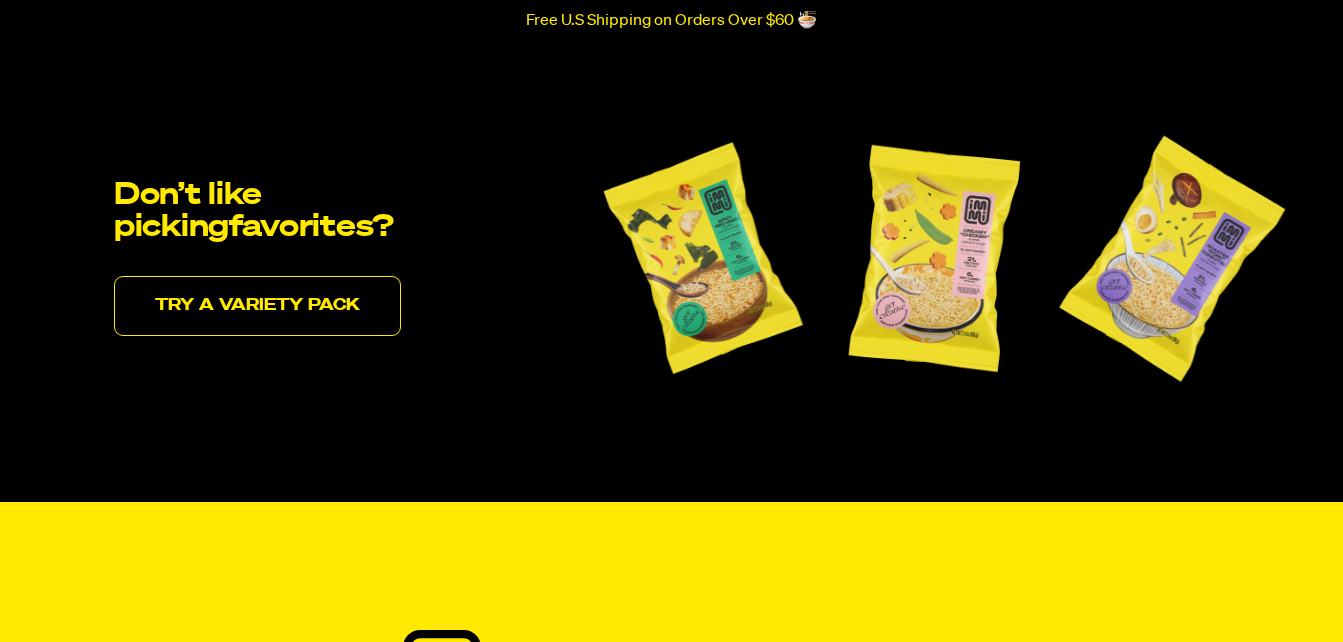 click on "Try a variety pack" at bounding box center [257, 306] 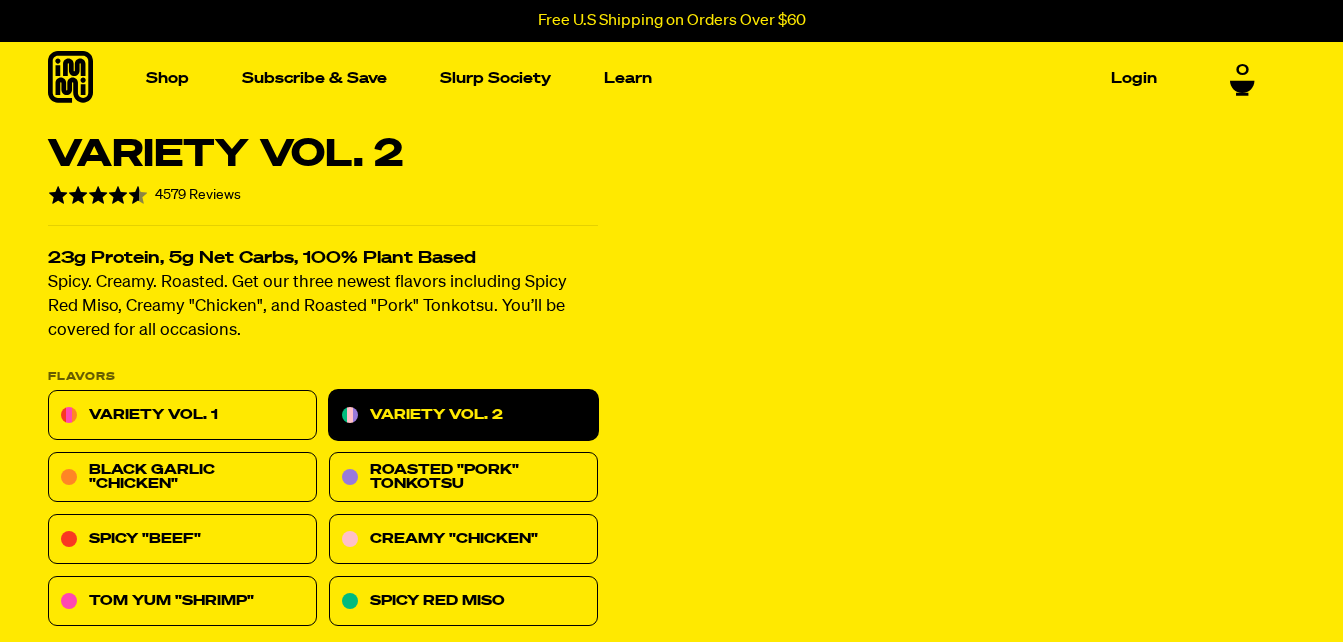 scroll, scrollTop: 0, scrollLeft: 0, axis: both 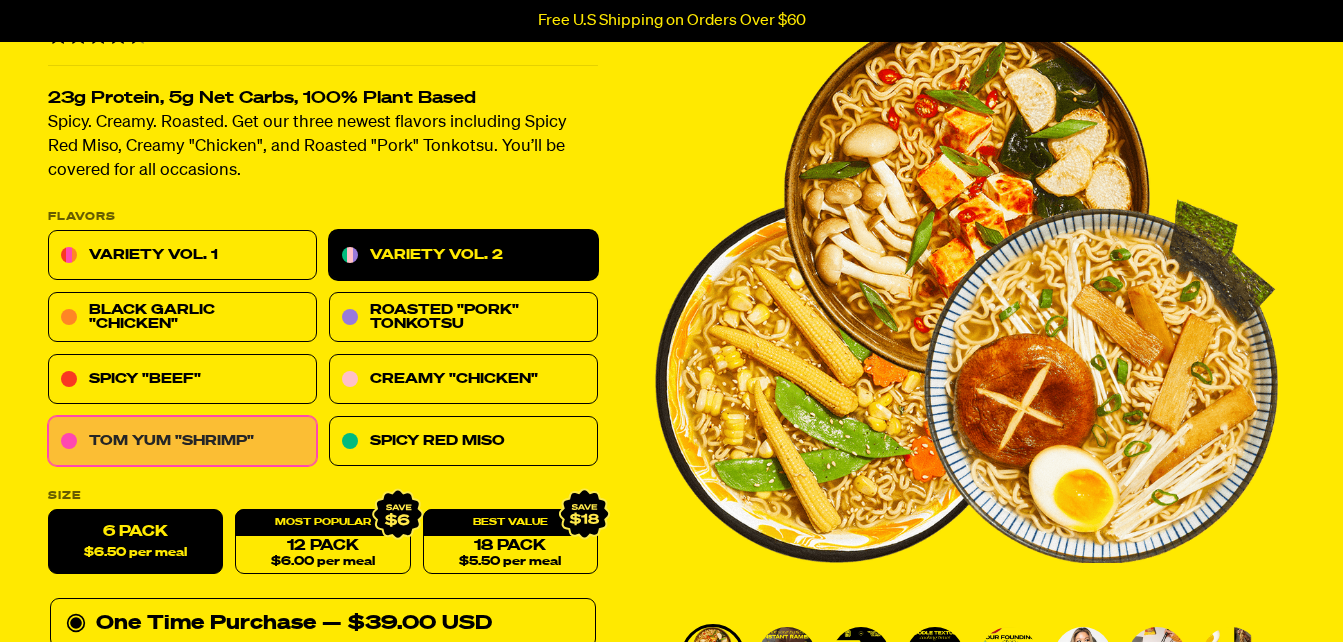 click on "Tom Yum "Shrimp"" at bounding box center [182, 442] 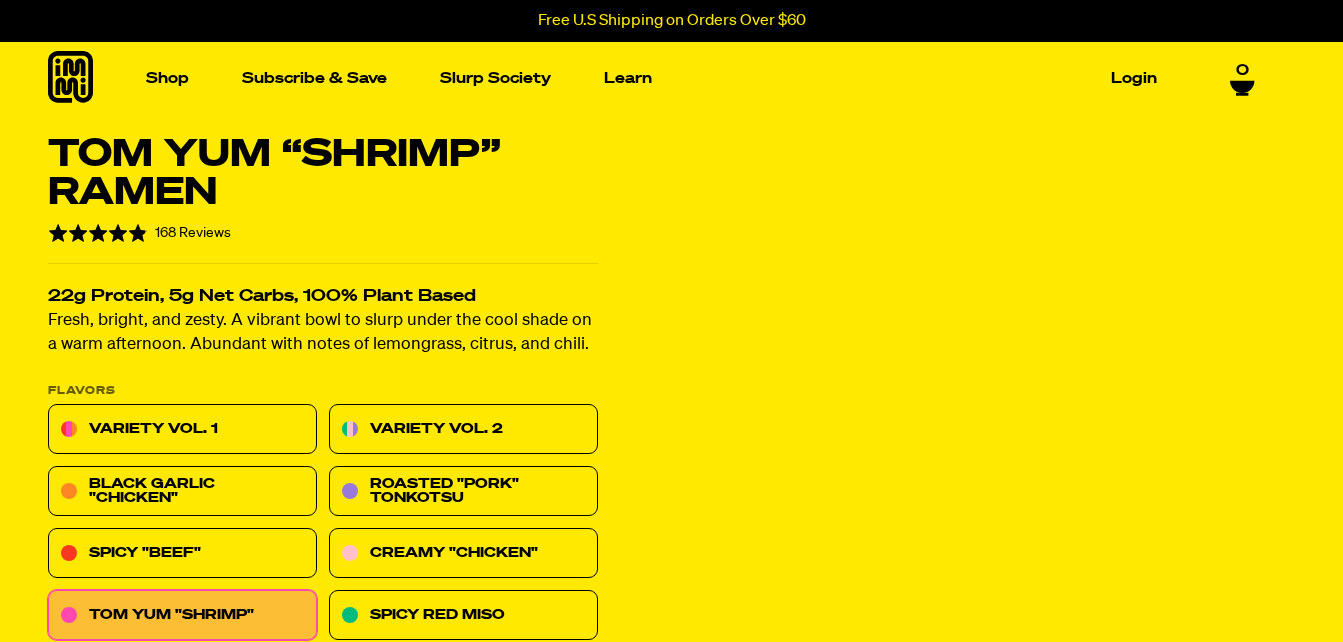 scroll, scrollTop: 0, scrollLeft: 0, axis: both 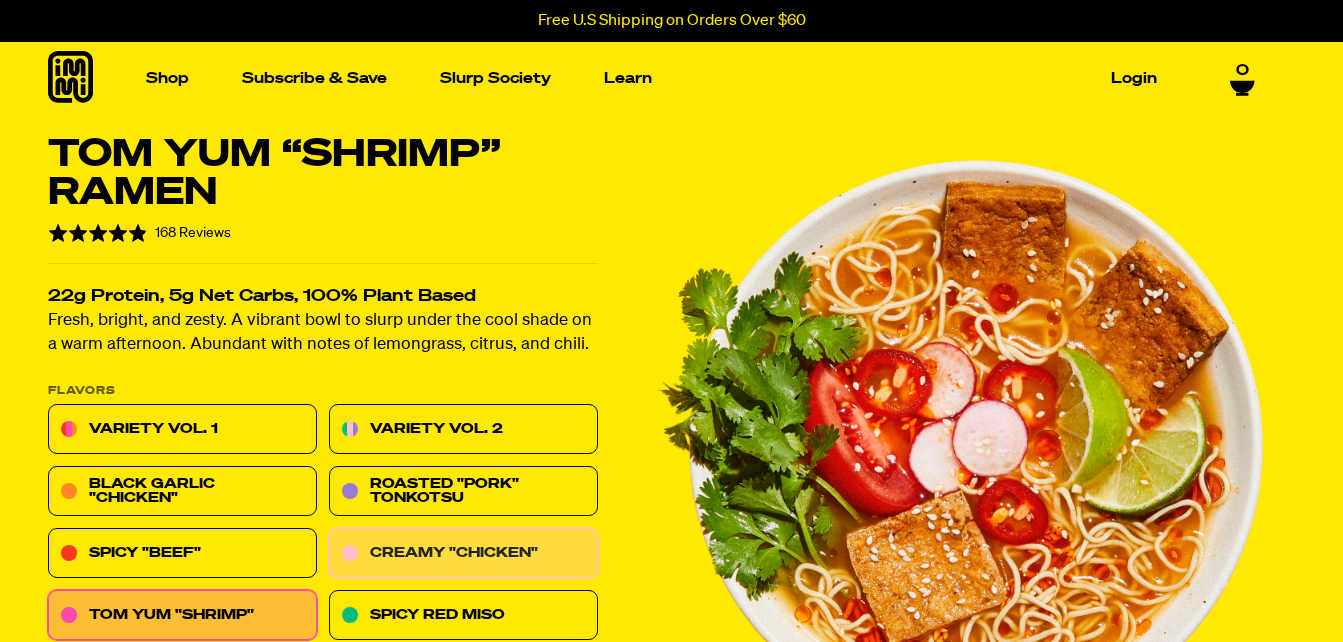 click on "Creamy "Chicken"" at bounding box center [463, 554] 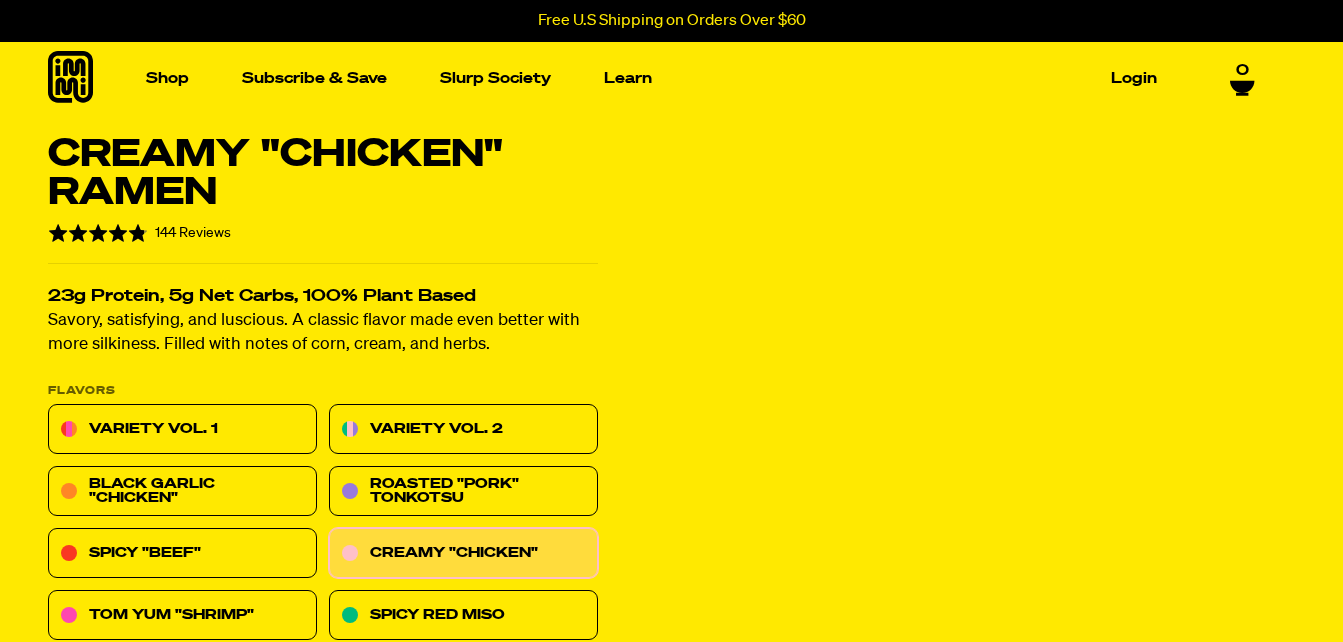 scroll, scrollTop: 0, scrollLeft: 0, axis: both 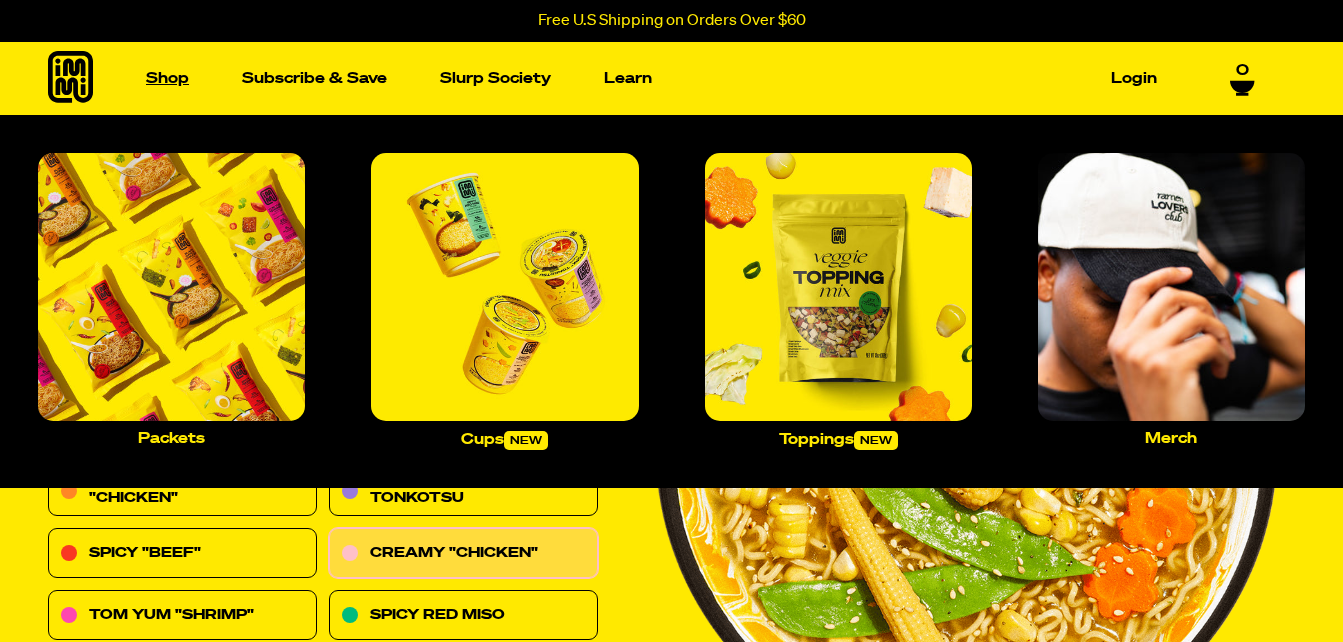 click on "Shop" at bounding box center (167, 78) 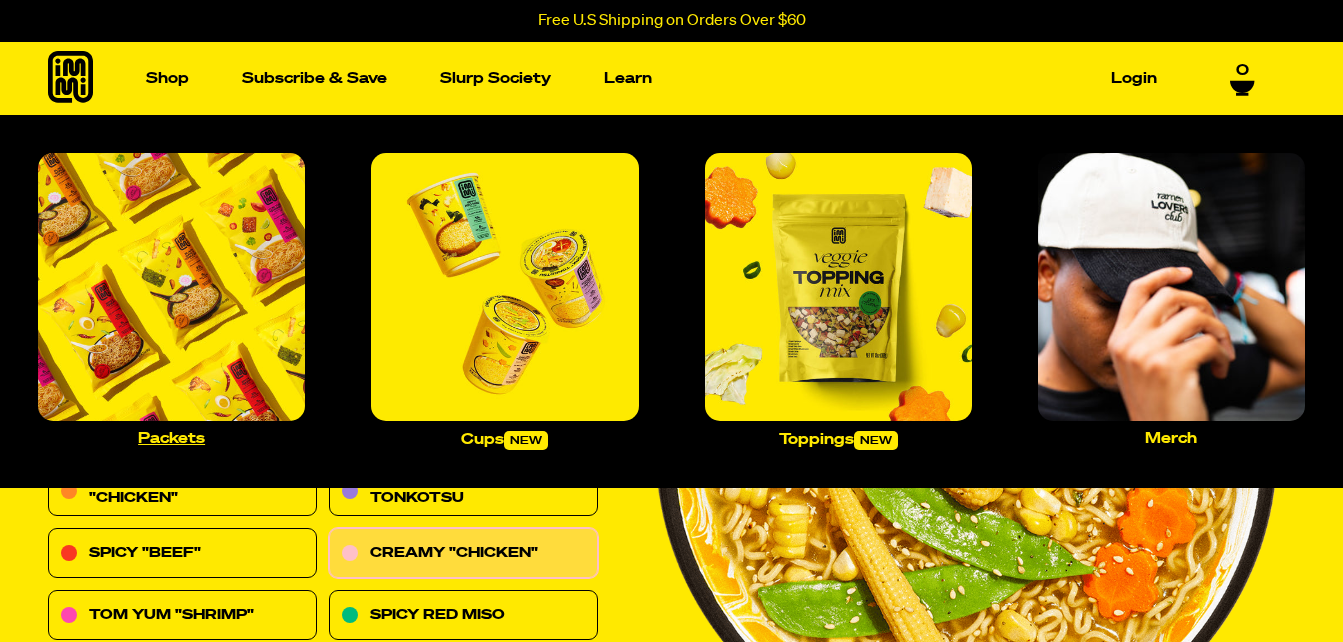 click on "Packets" at bounding box center (171, 438) 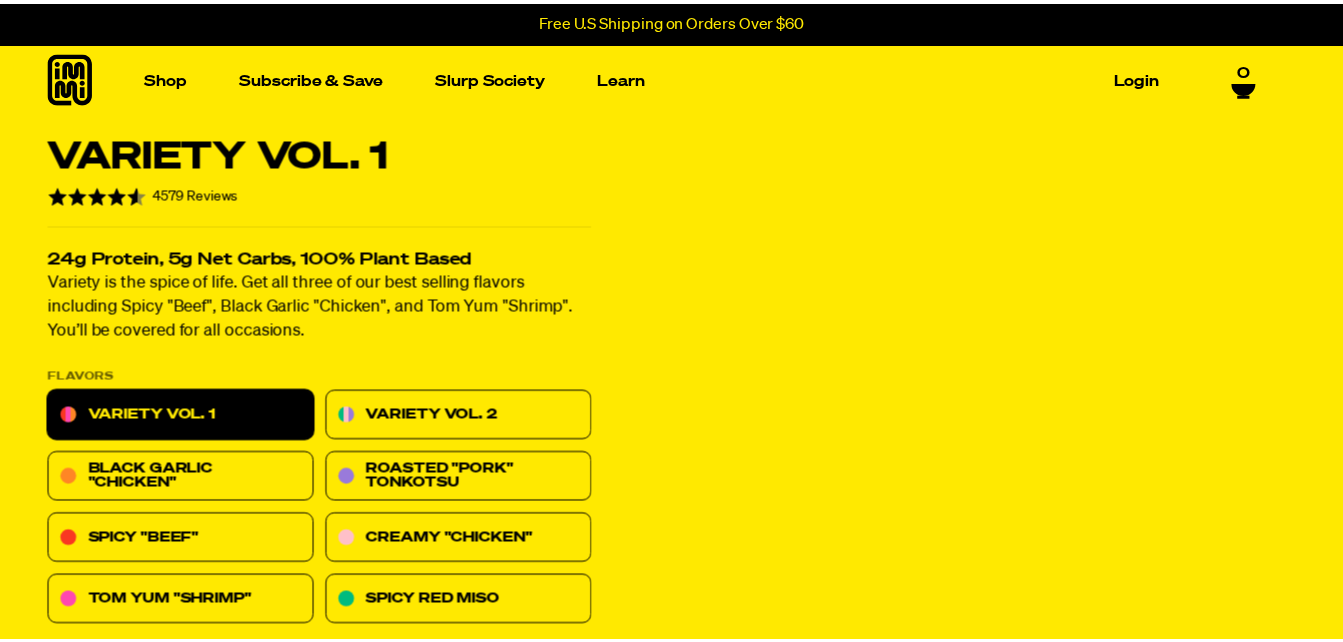 scroll, scrollTop: 0, scrollLeft: 0, axis: both 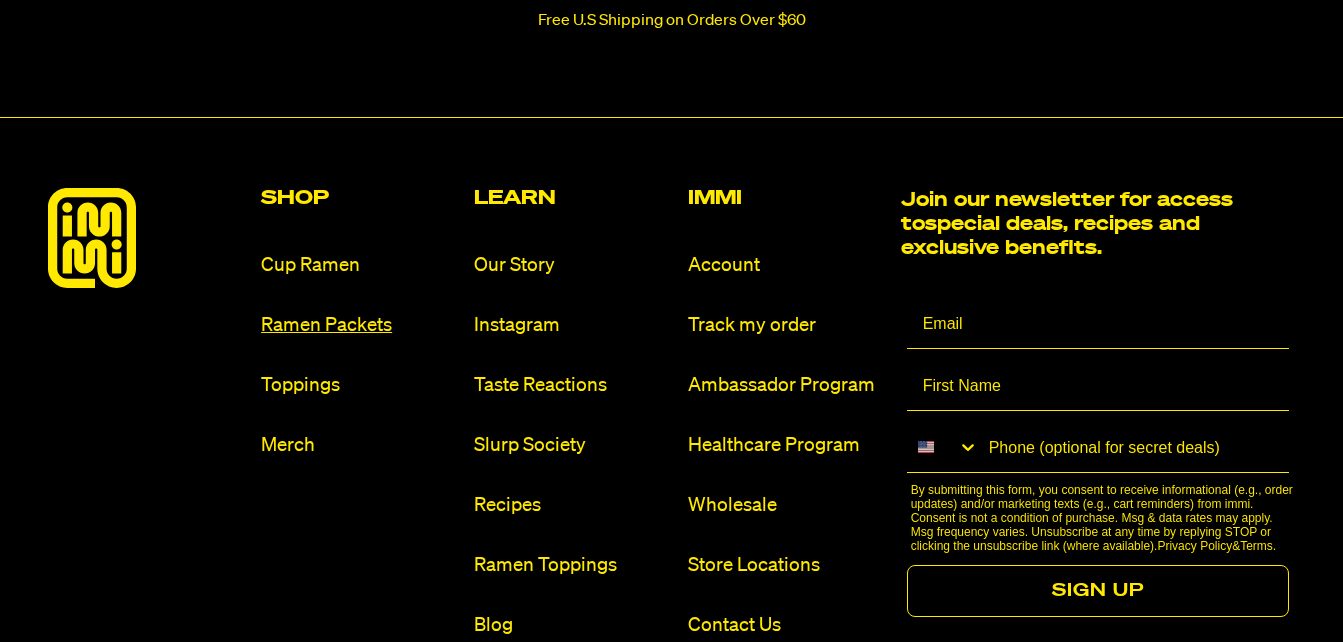 click on "Ramen Packets" at bounding box center [359, 325] 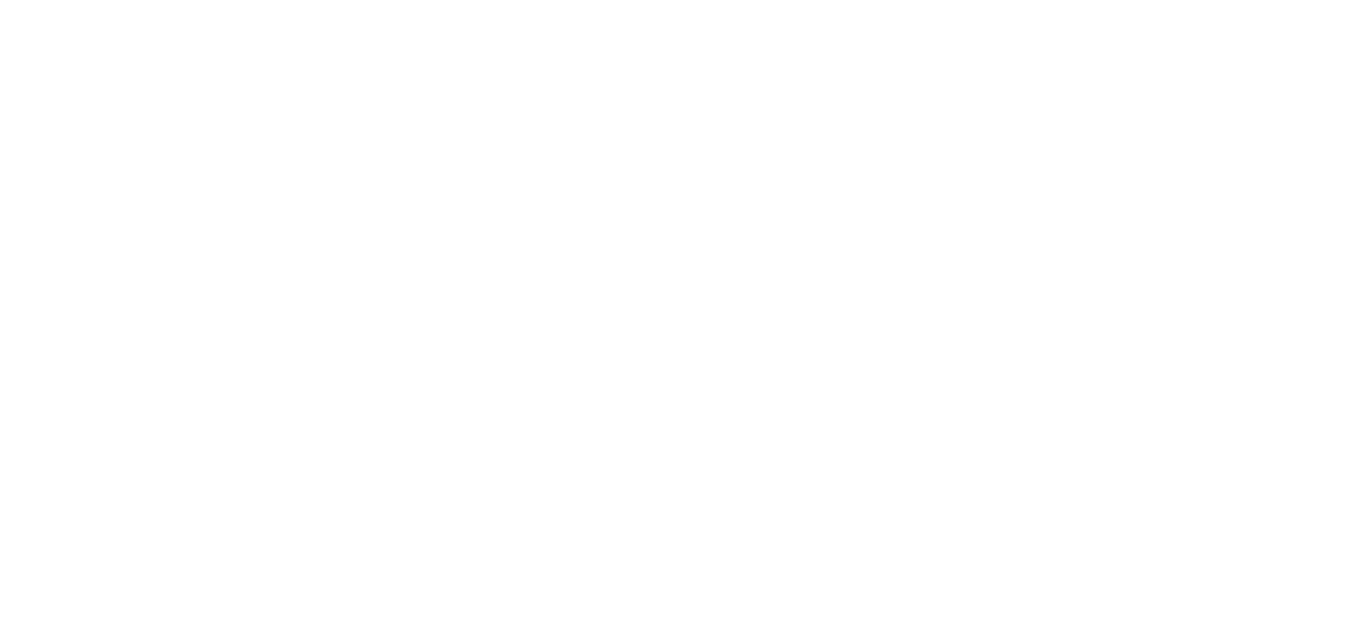 scroll, scrollTop: 0, scrollLeft: 0, axis: both 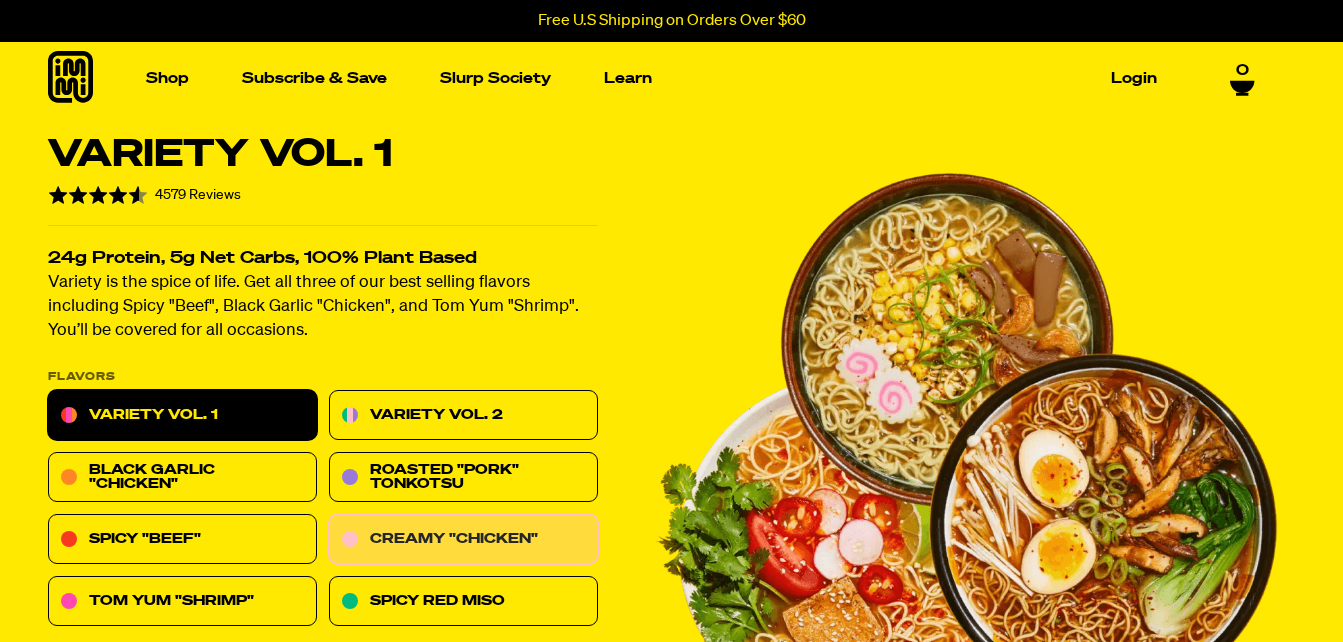 click on "Creamy "Chicken"" at bounding box center [463, 540] 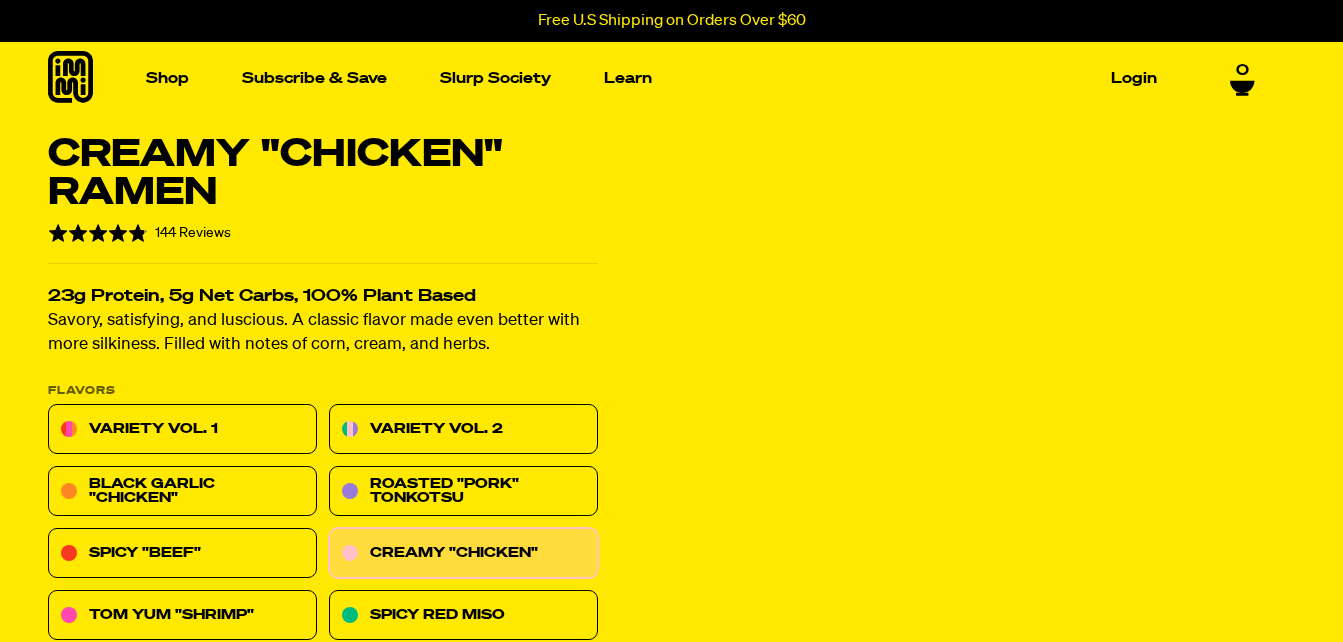 scroll, scrollTop: 0, scrollLeft: 0, axis: both 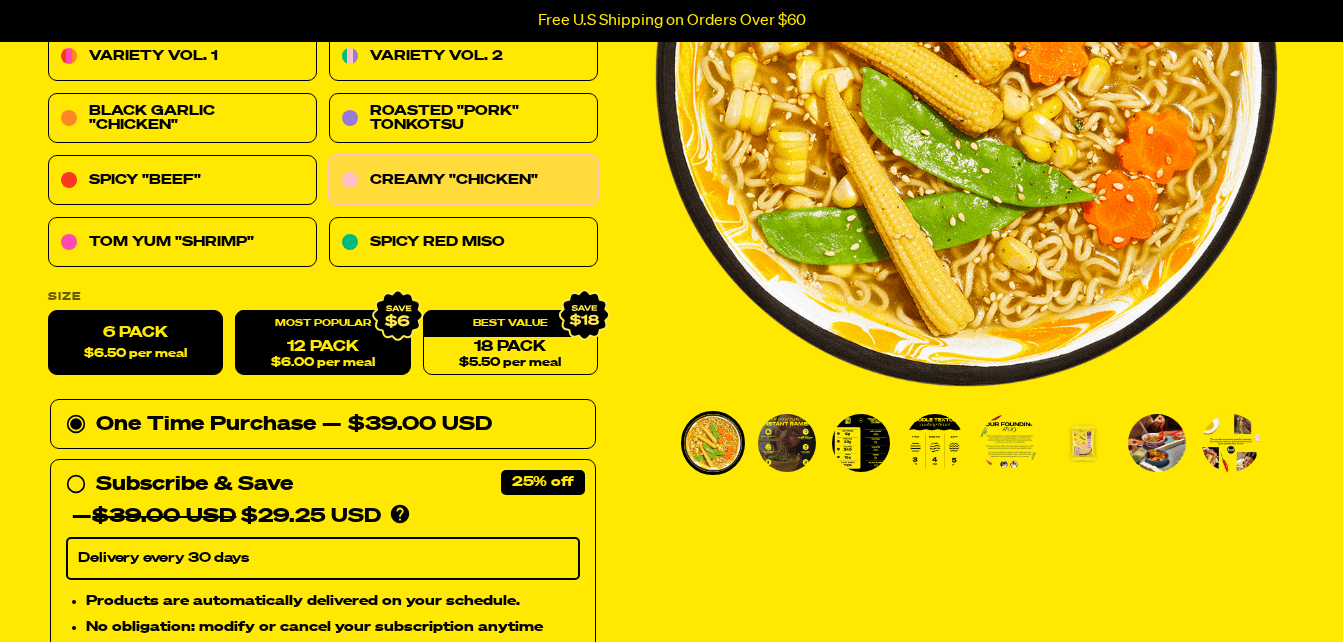 click on "$6.00 per meal" at bounding box center [323, 363] 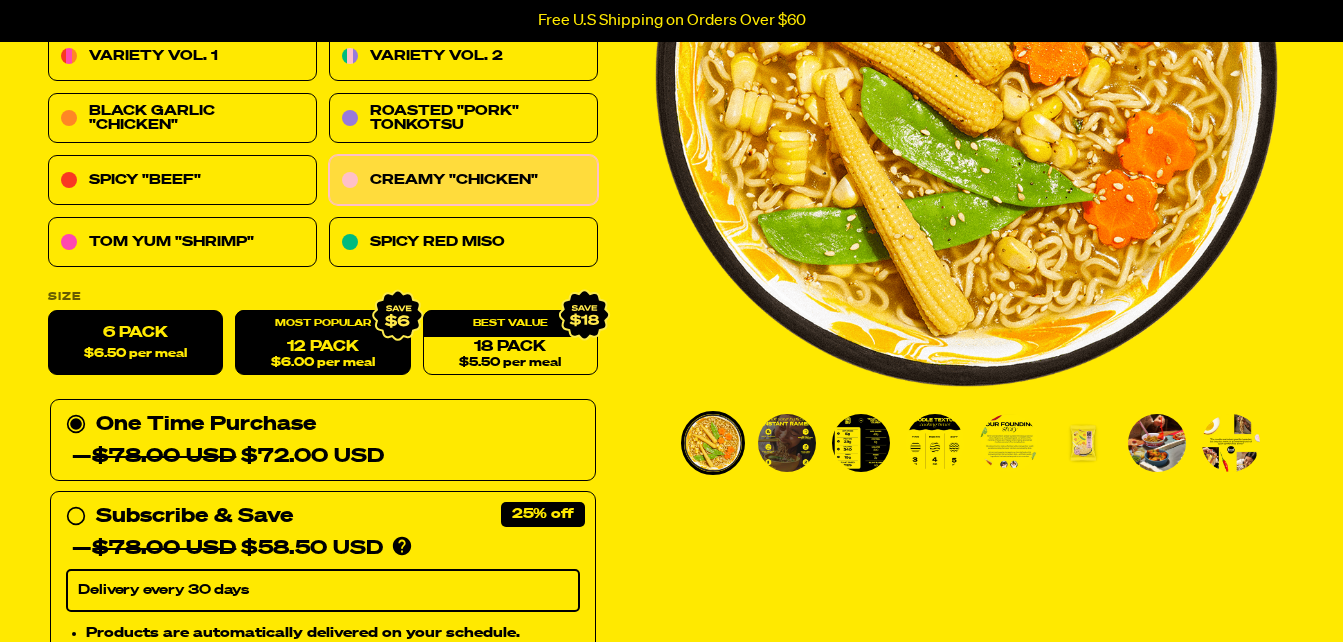 click on "6 Pack $6.50 per meal" at bounding box center [135, 343] 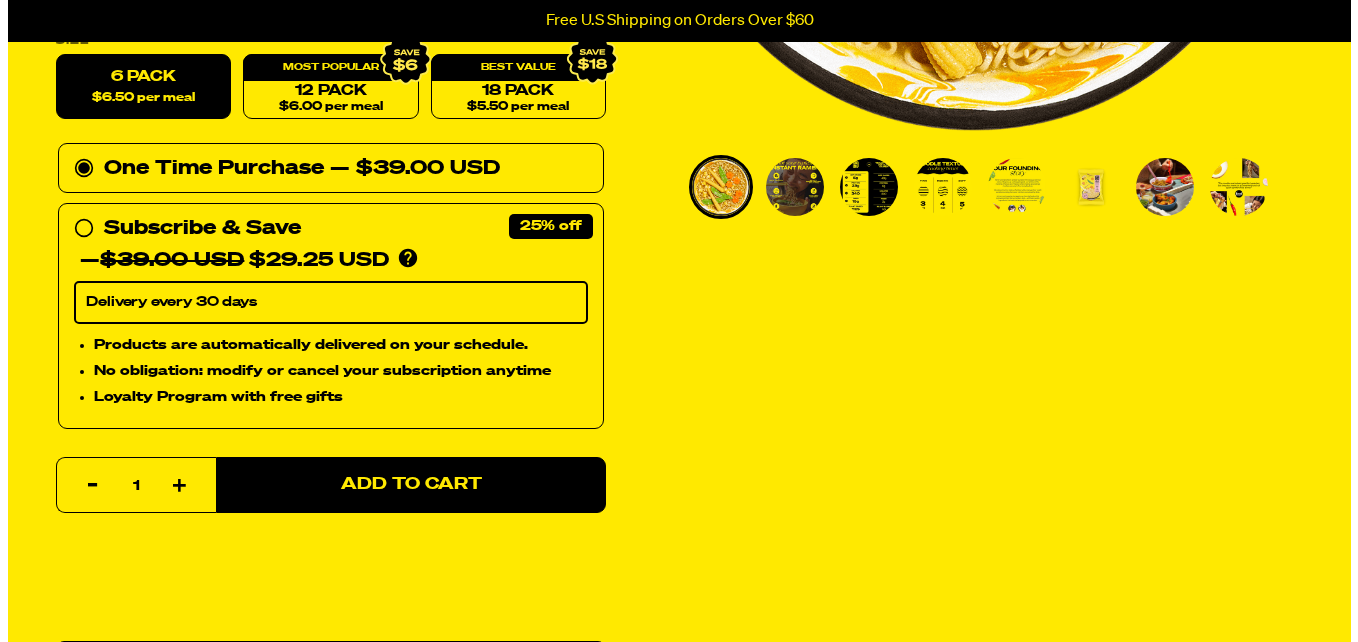scroll, scrollTop: 640, scrollLeft: 0, axis: vertical 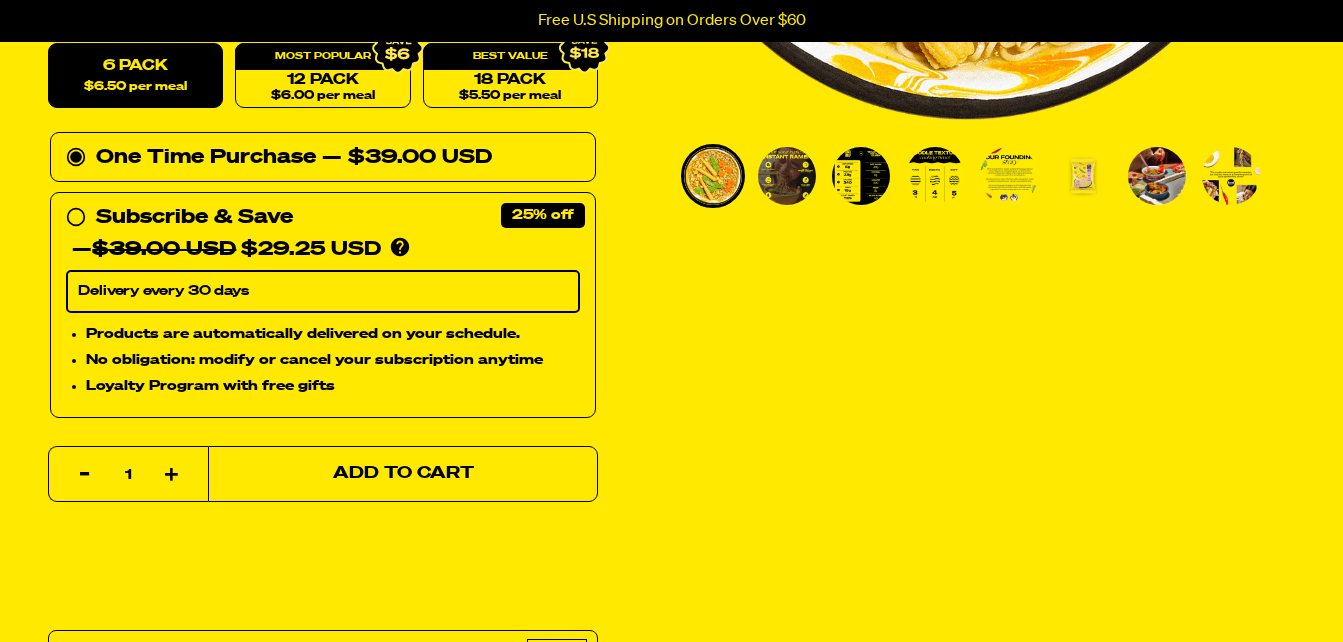 click on "Add to Cart" at bounding box center [403, 474] 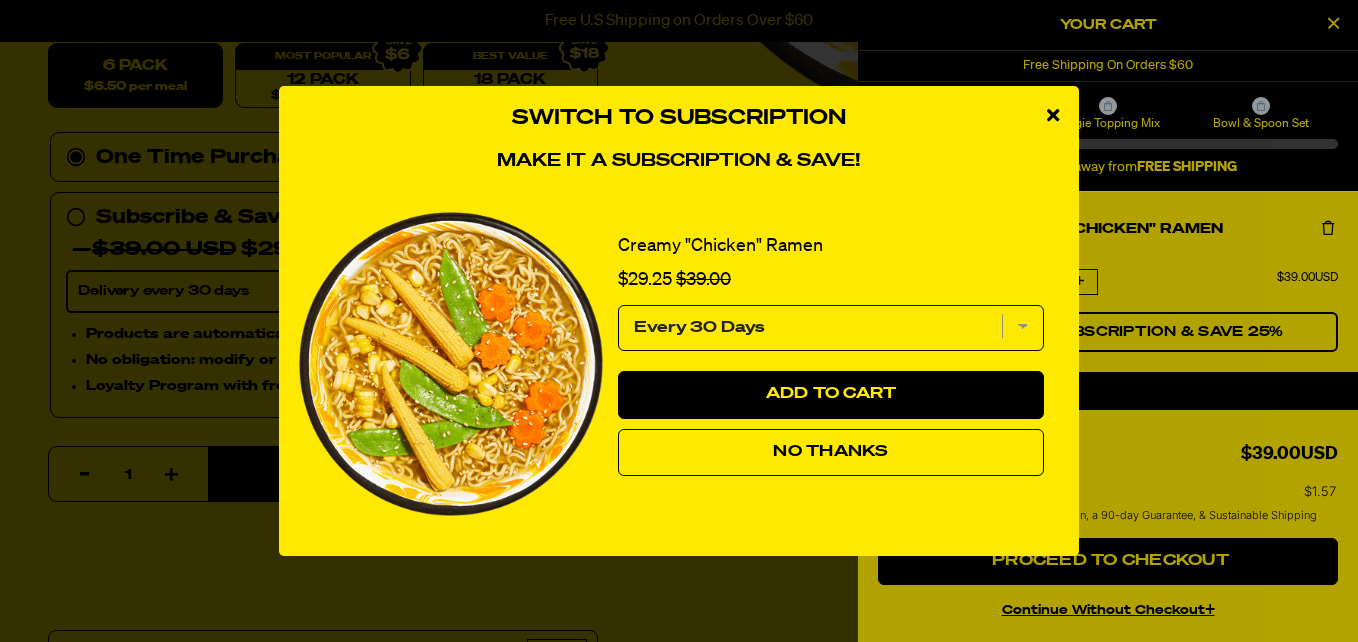 click on "Every 30 Days" at bounding box center [831, 328] 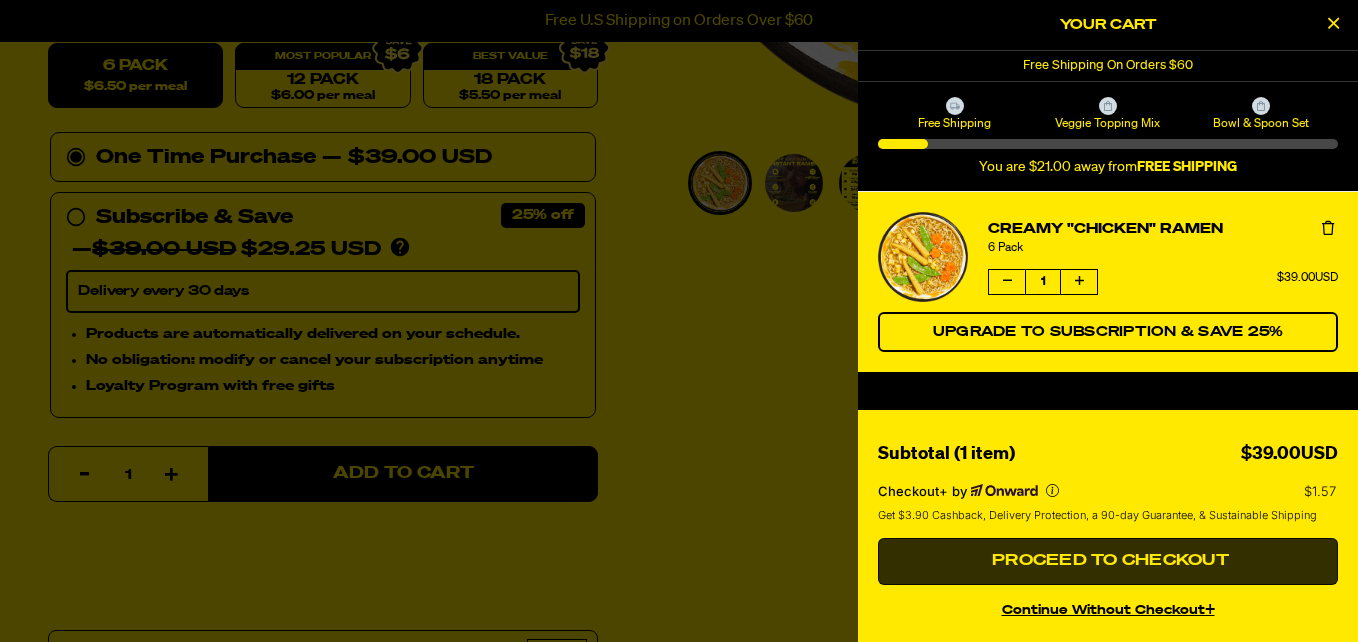 click on "Proceed to Checkout" at bounding box center [1108, 561] 